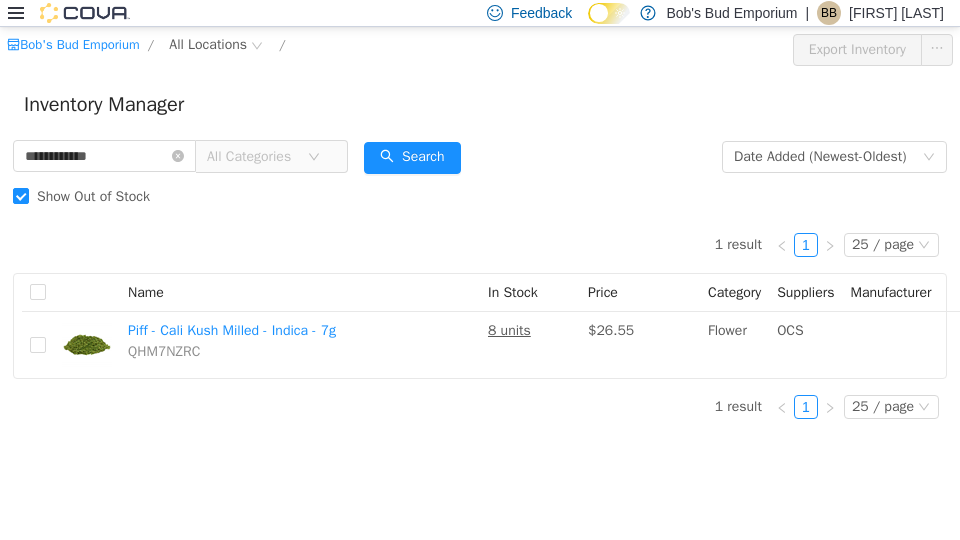 scroll, scrollTop: 0, scrollLeft: 0, axis: both 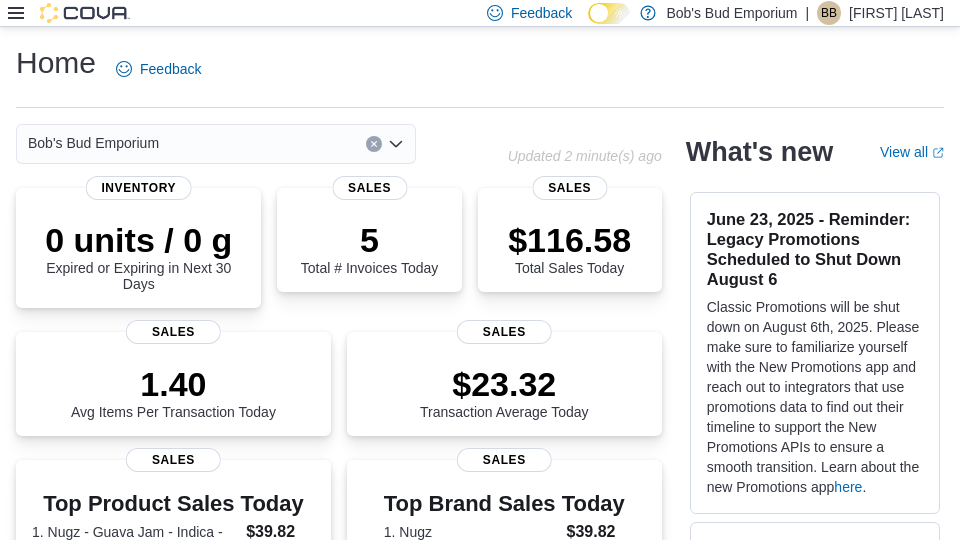 click 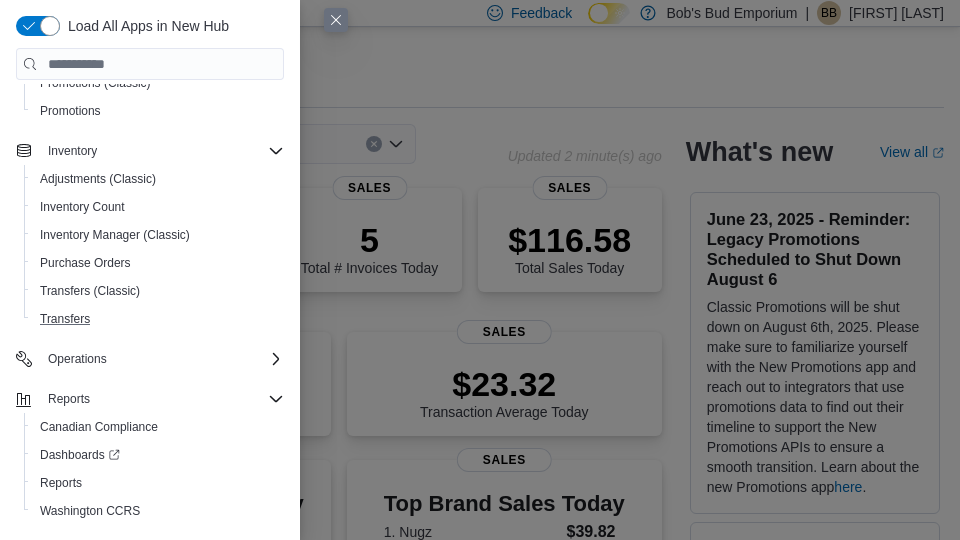 scroll, scrollTop: 230, scrollLeft: 0, axis: vertical 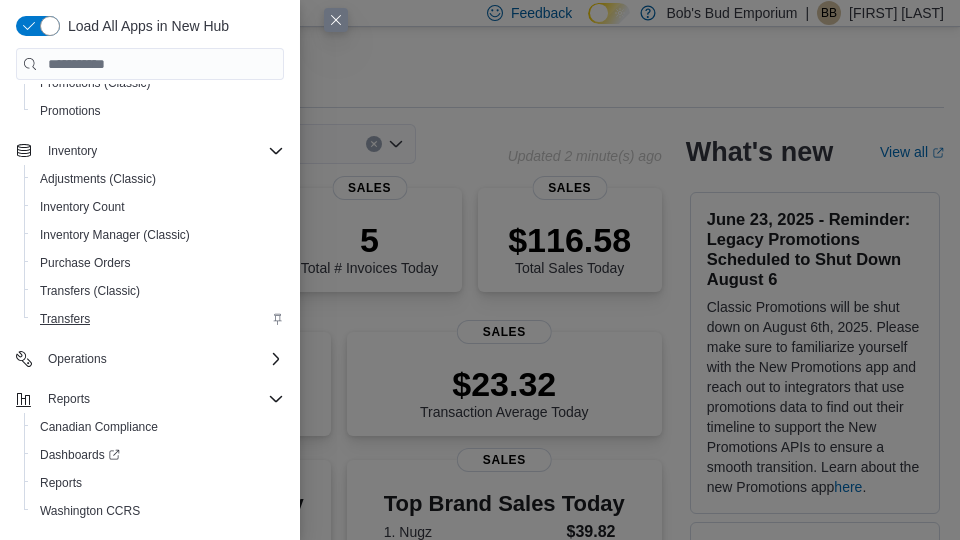 click on "Transfers" at bounding box center [65, 319] 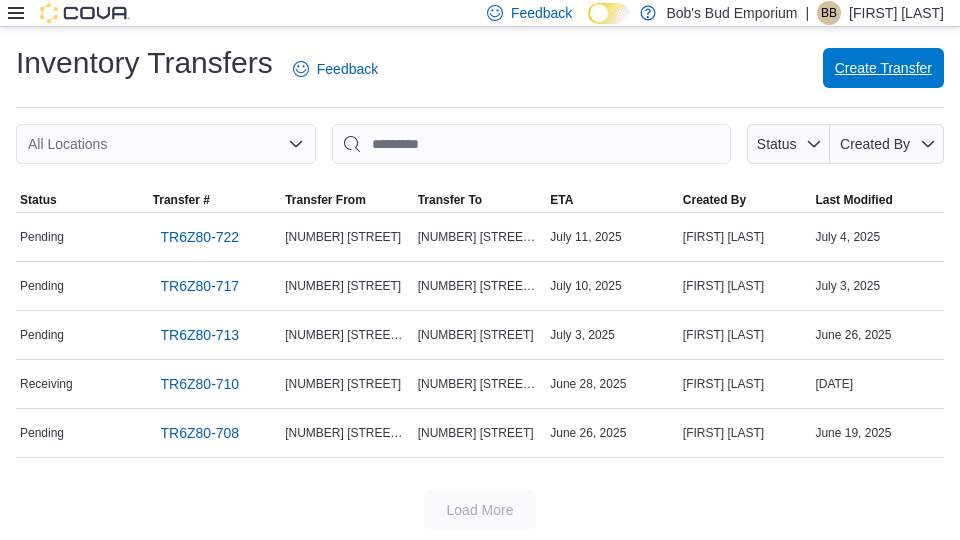 click on "Create Transfer" at bounding box center (883, 68) 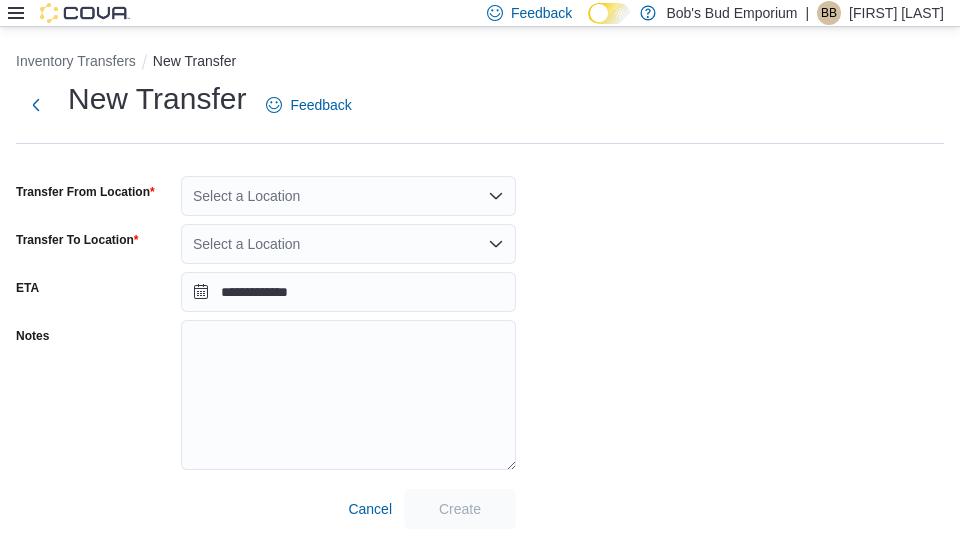 click on "Select a Location" at bounding box center [348, 196] 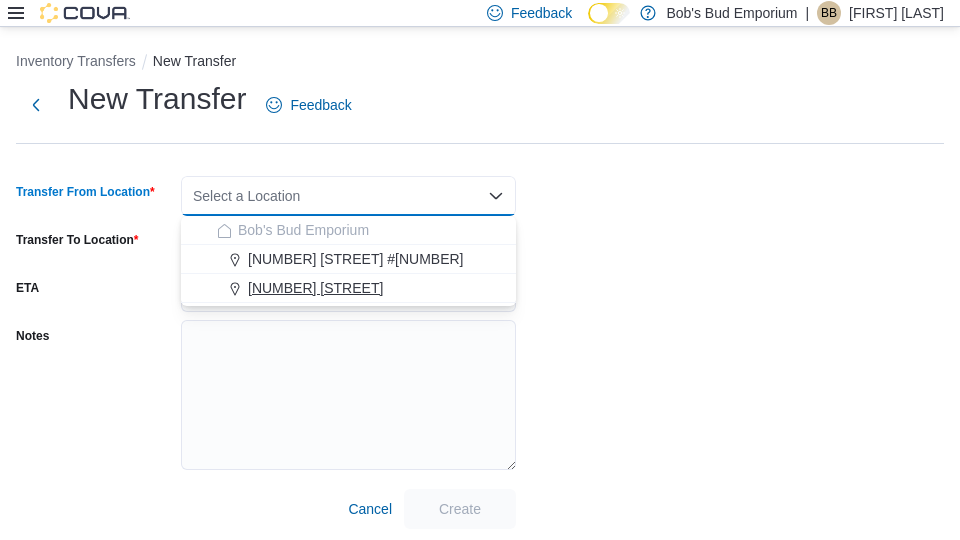 click on "[NUMBER] [STREET]" at bounding box center [315, 288] 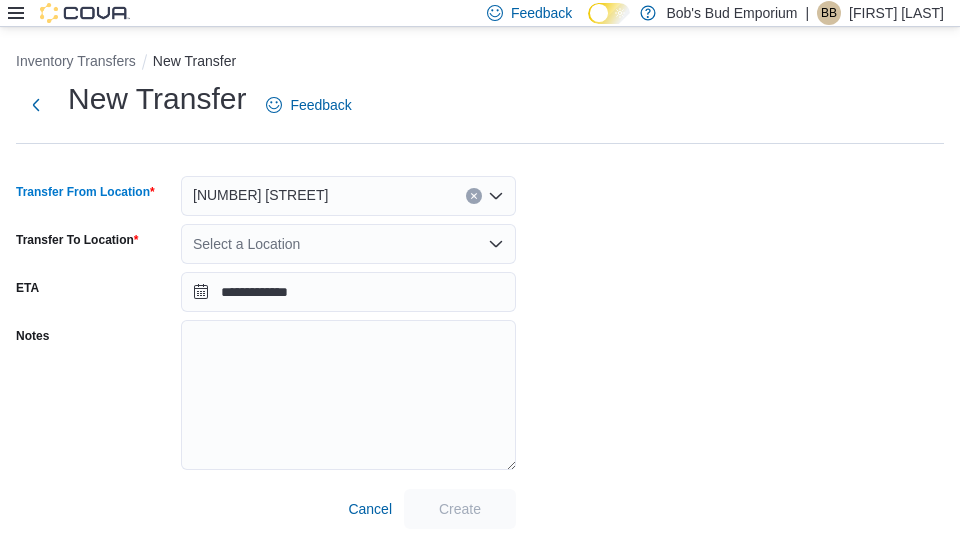 click on "Select a Location" at bounding box center [348, 244] 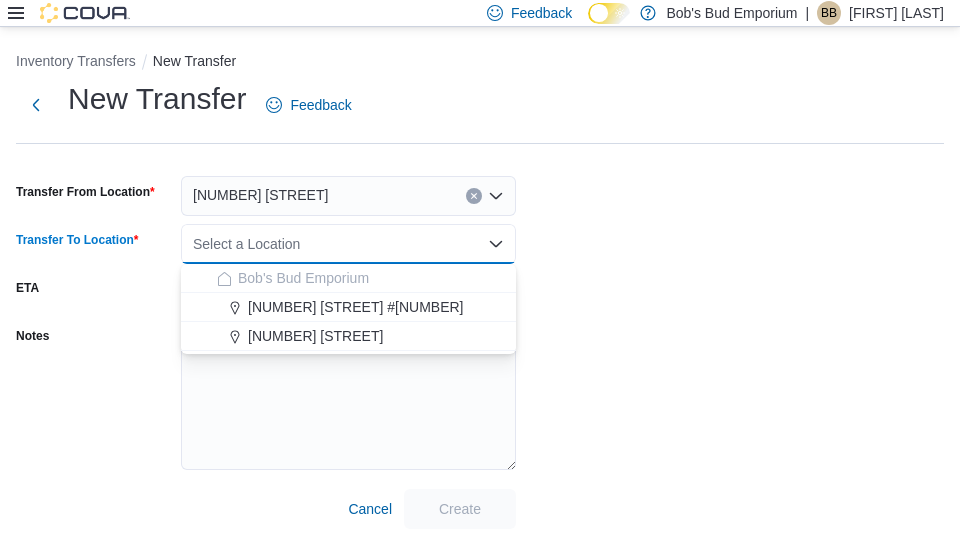 click on "[NUMBER] [STREET]" at bounding box center [348, 196] 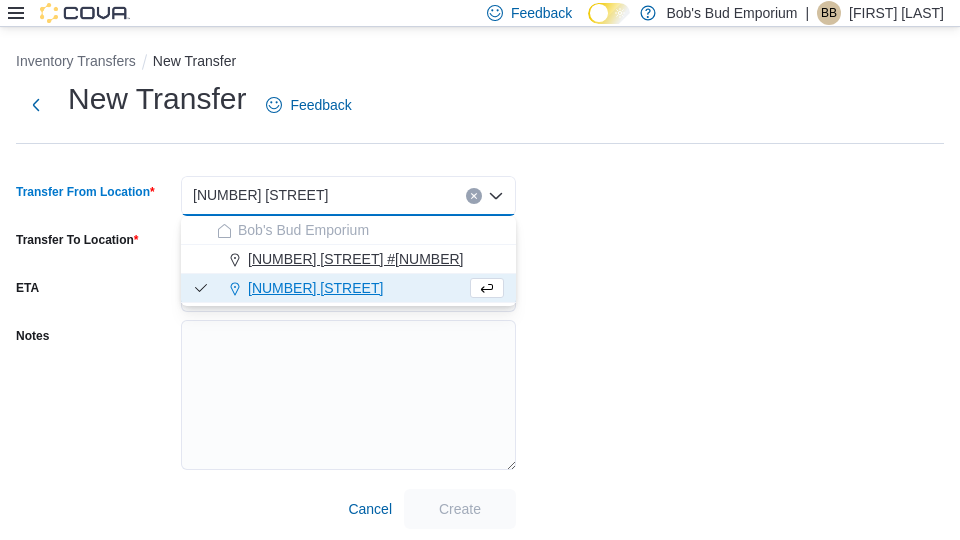 click on "417 [STREET] #[NUMBER]" at bounding box center [355, 259] 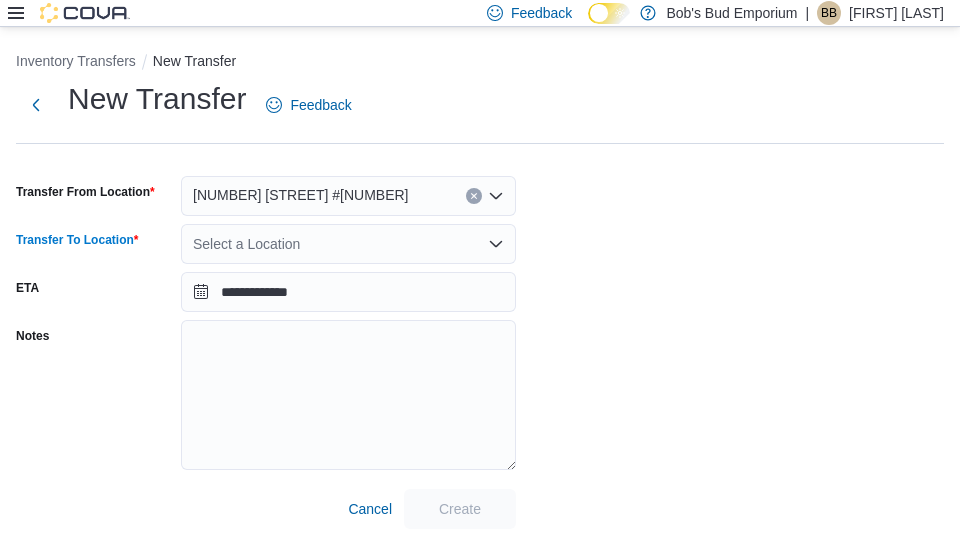 click on "Select a Location" at bounding box center (348, 244) 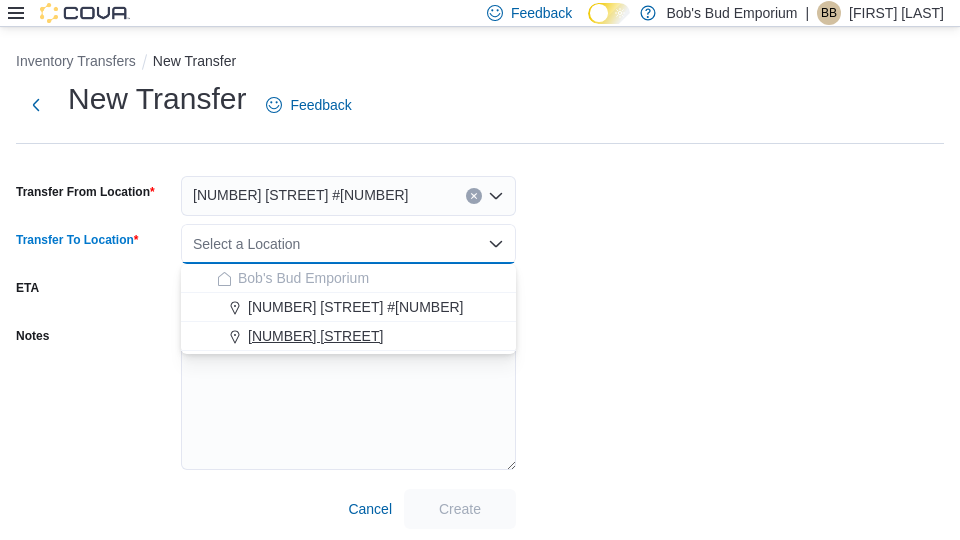 click on "[NUMBER] [STREET]" at bounding box center [315, 336] 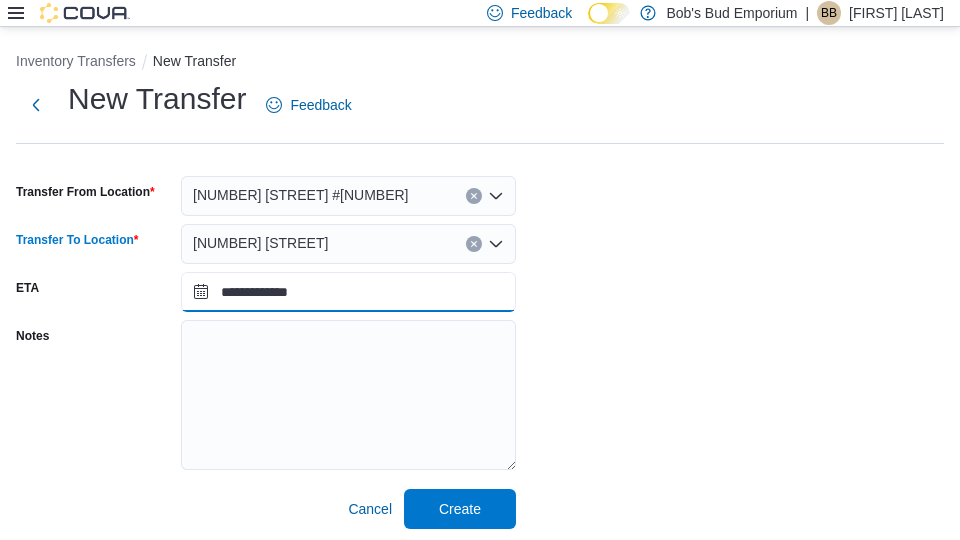 click on "**********" at bounding box center (348, 292) 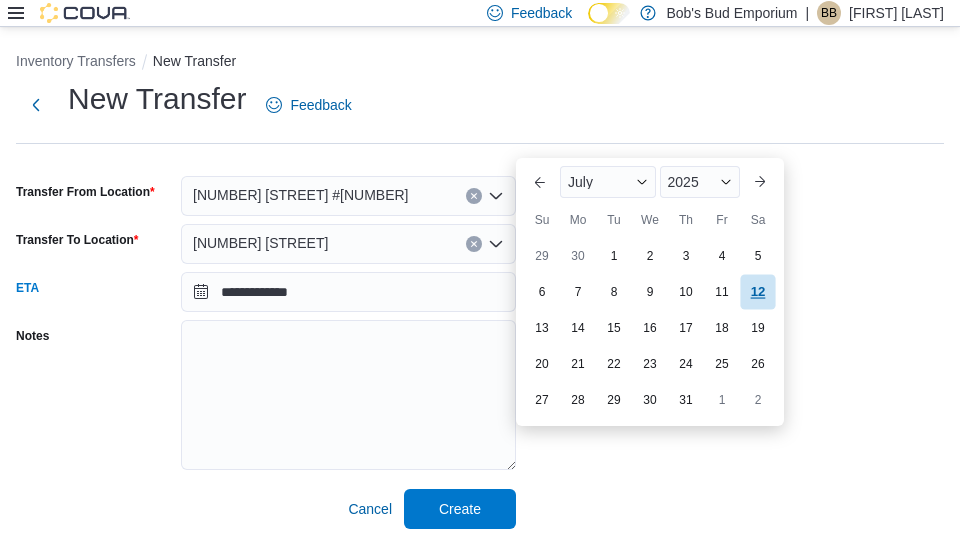 click on "12" at bounding box center [757, 291] 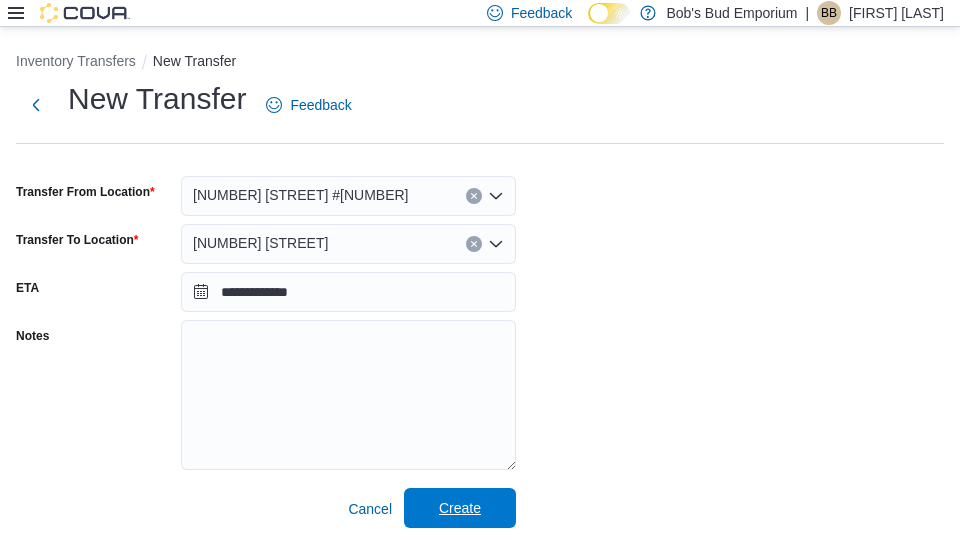 click on "Create" at bounding box center [460, 508] 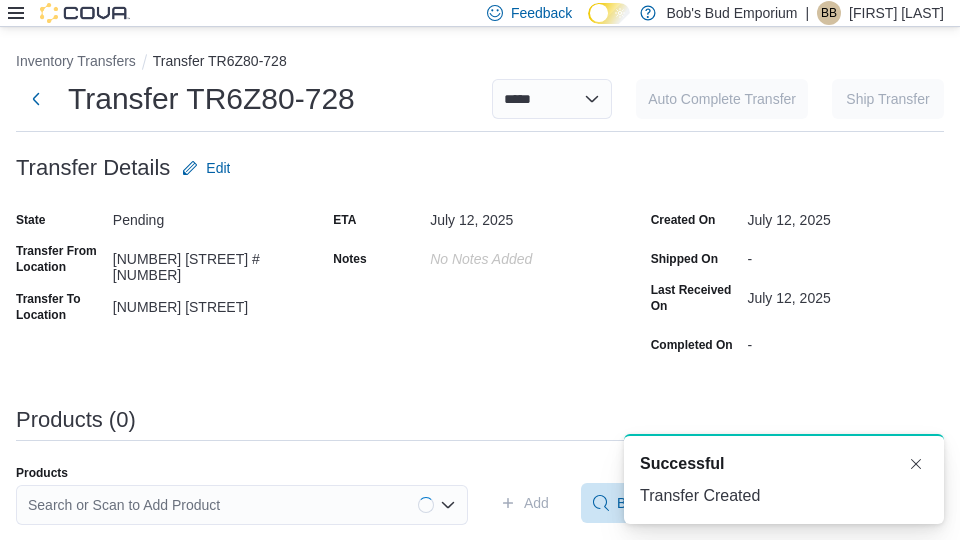 scroll, scrollTop: 0, scrollLeft: 0, axis: both 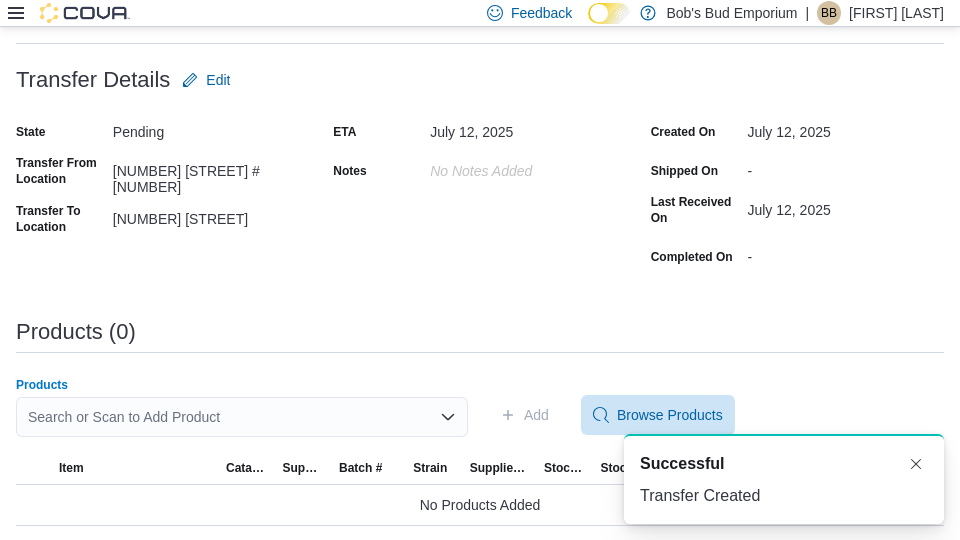click on "Search or Scan to Add Product" at bounding box center [242, 417] 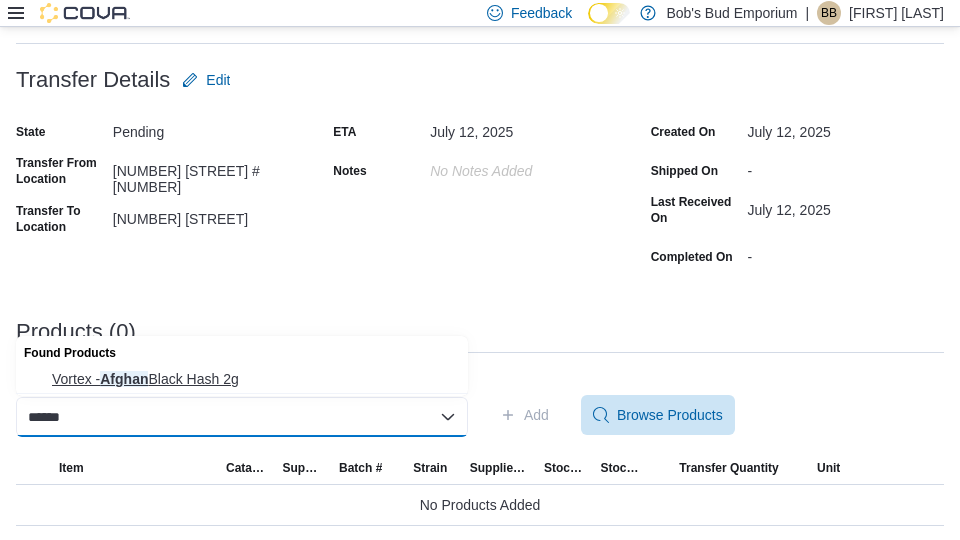 type on "******" 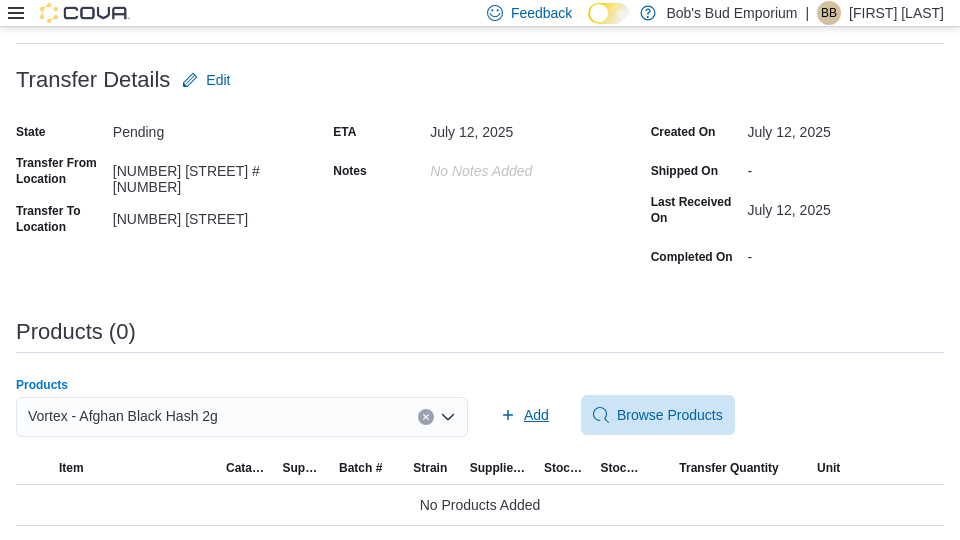 click on "Add" at bounding box center (536, 415) 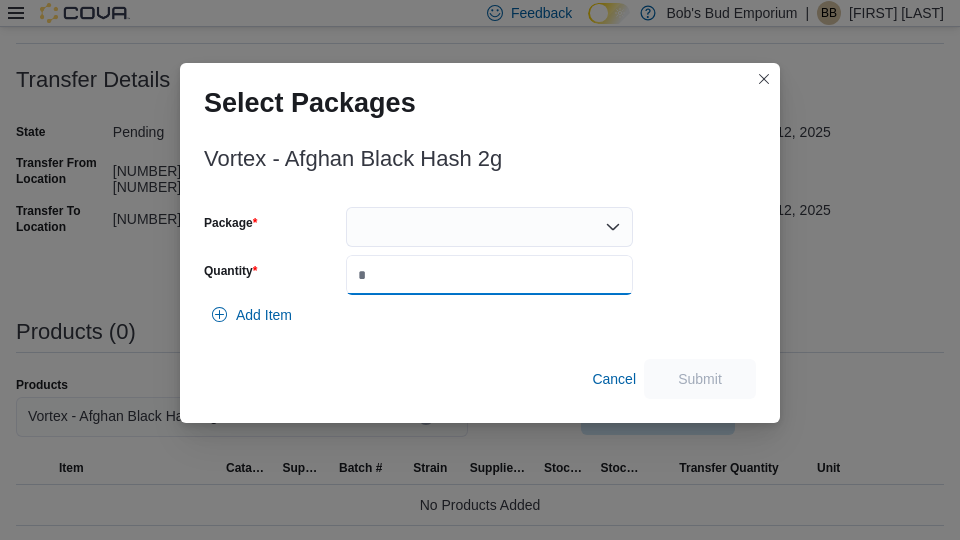 click on "*" at bounding box center (489, 275) 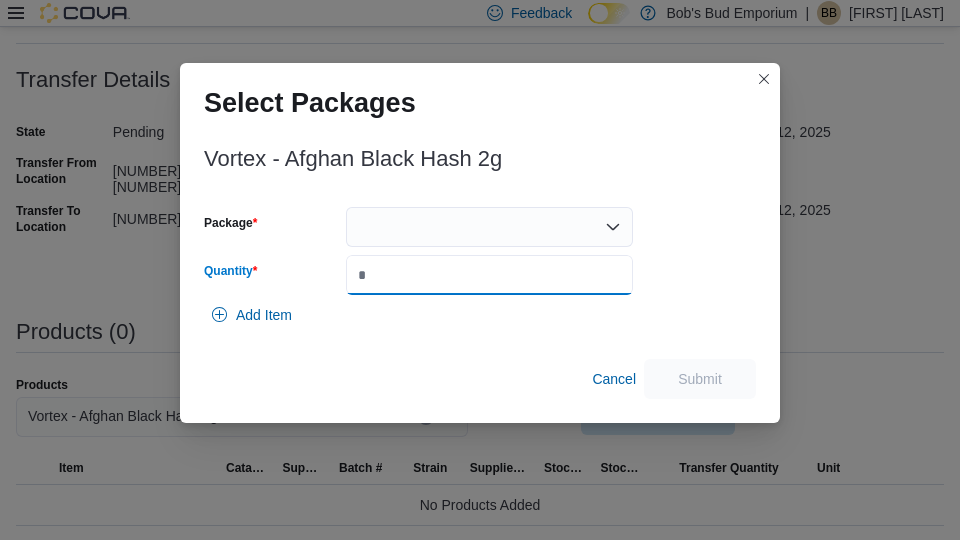 type on "*" 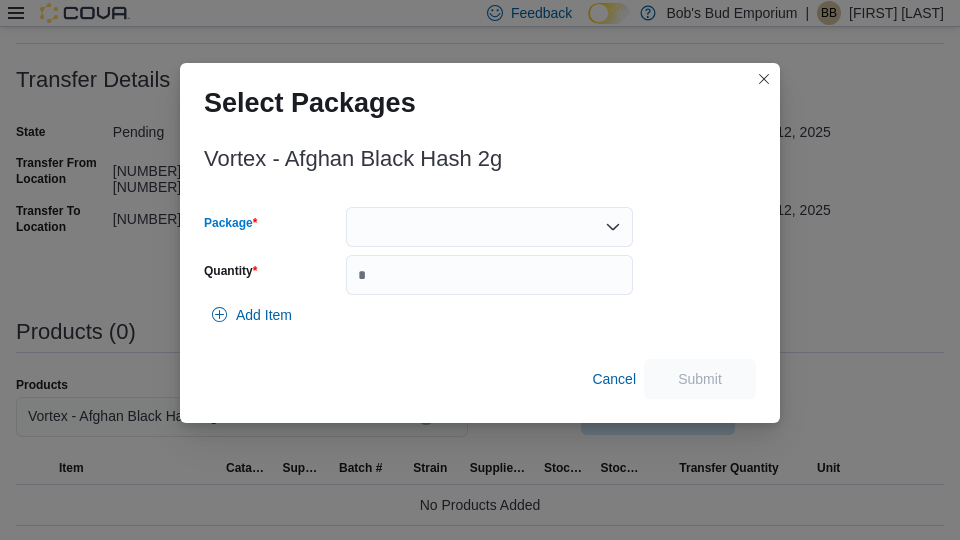 click at bounding box center (489, 227) 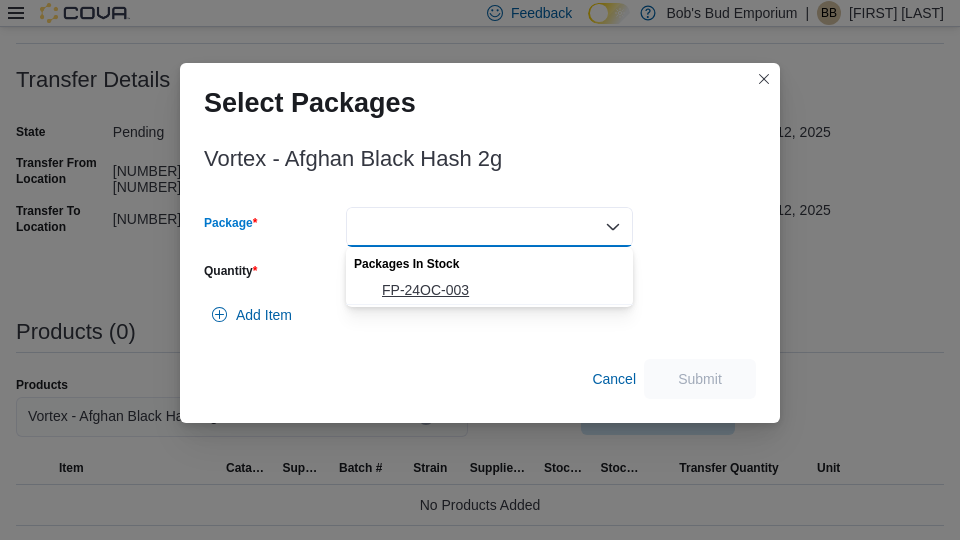 click on "FP-24OC-003" at bounding box center [501, 290] 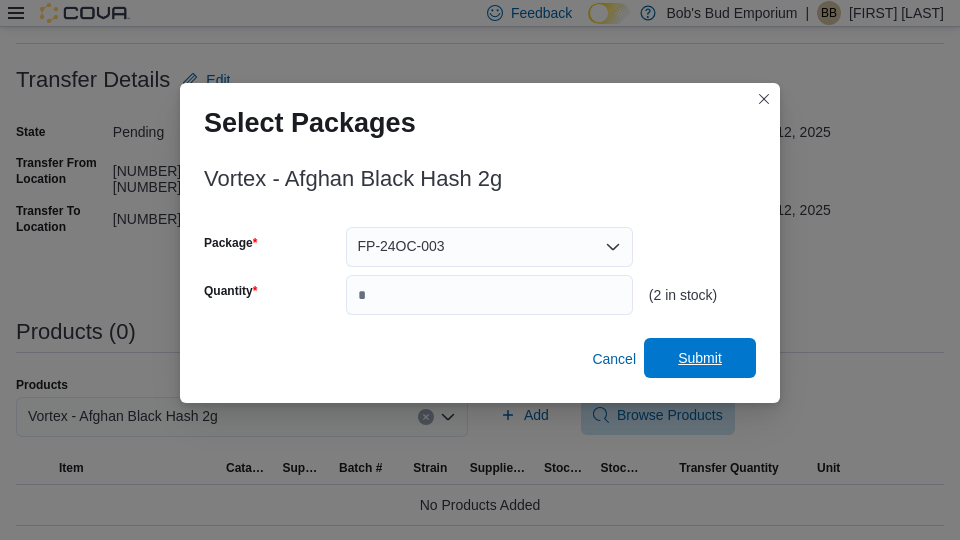 click on "Submit" at bounding box center (700, 358) 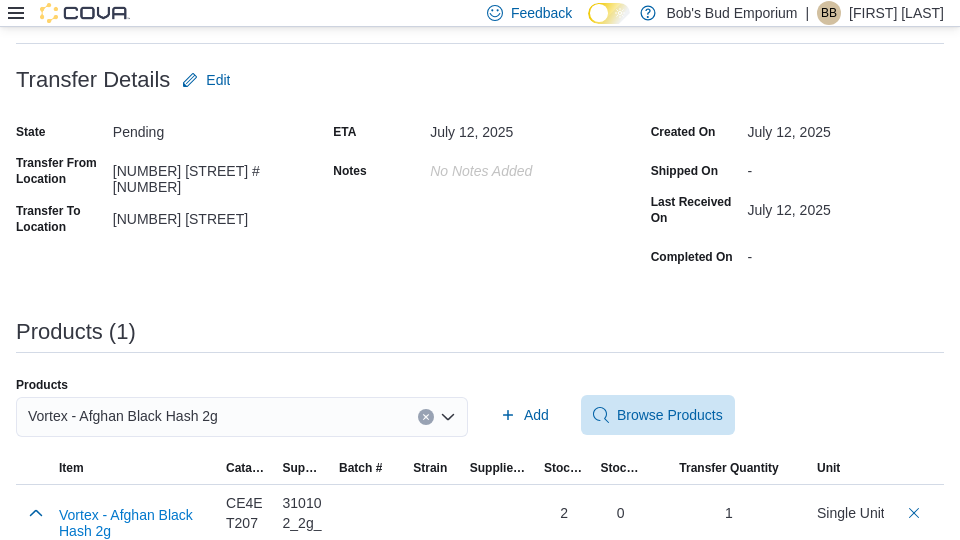 click on "Vortex - Afghan Black Hash 2g" at bounding box center (123, 416) 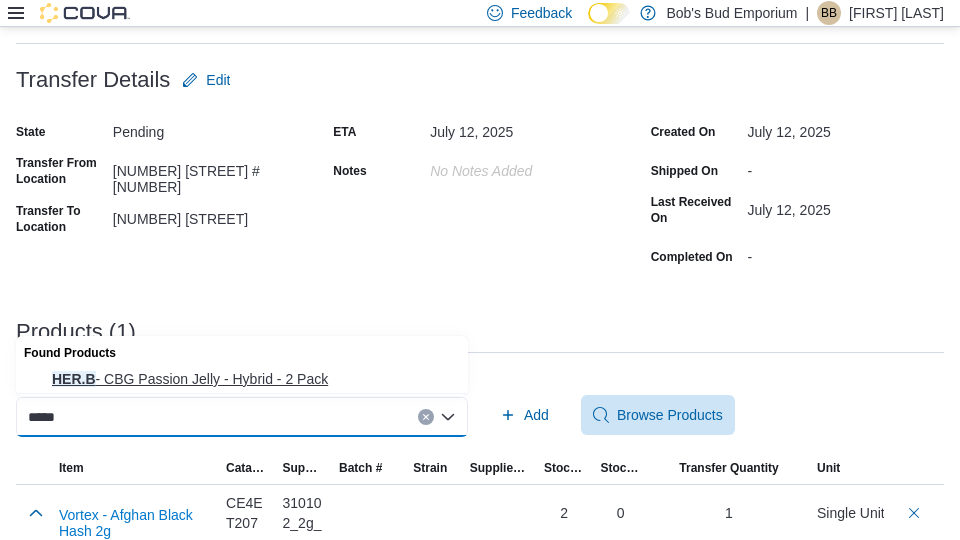 type on "*****" 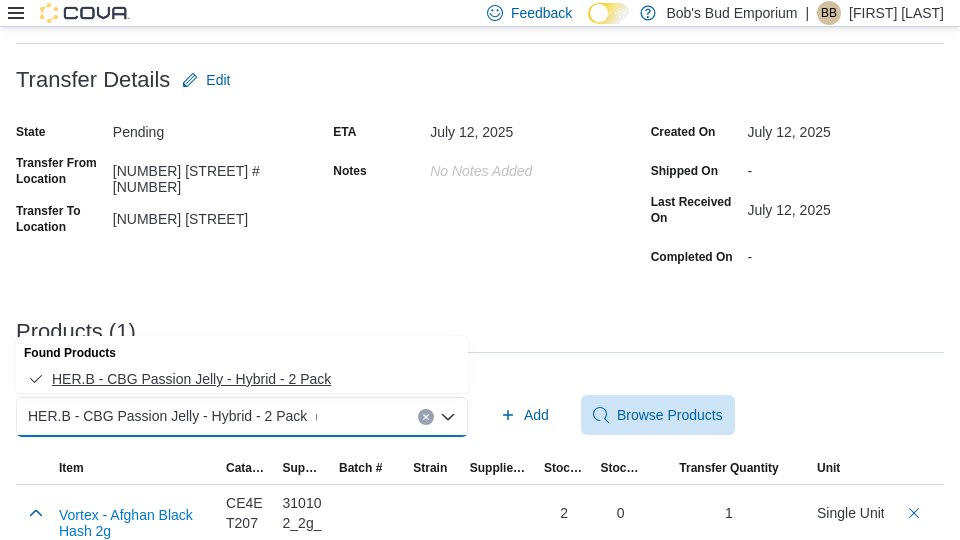 type 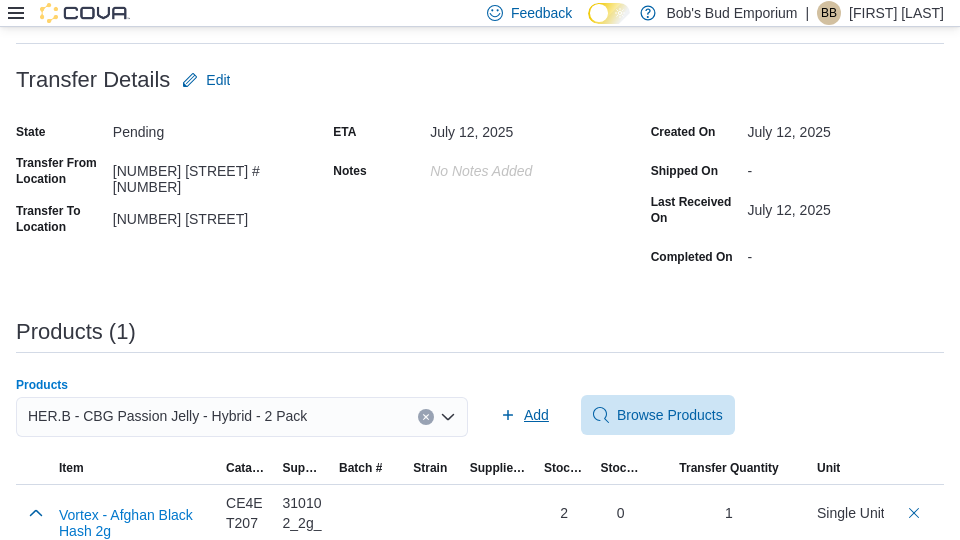 click on "Add" at bounding box center [536, 415] 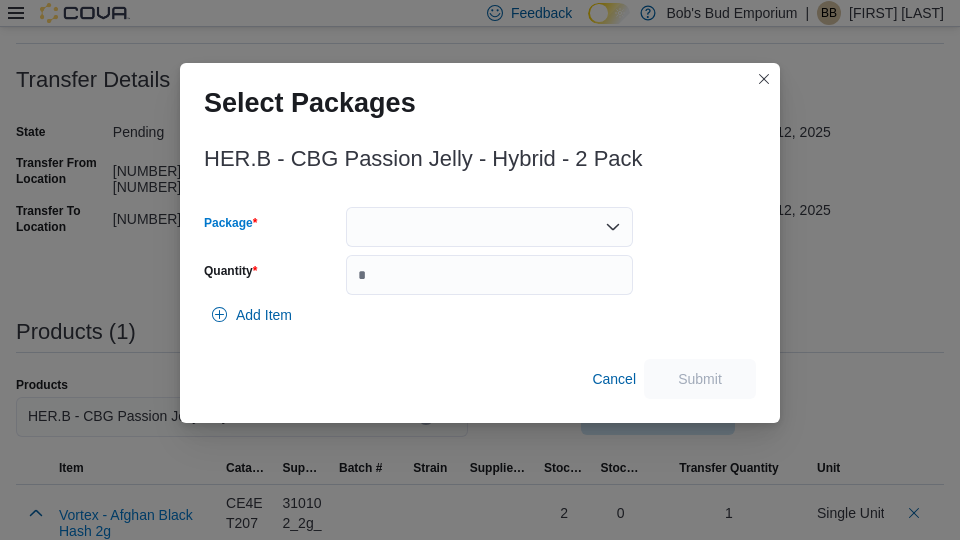 click at bounding box center [489, 227] 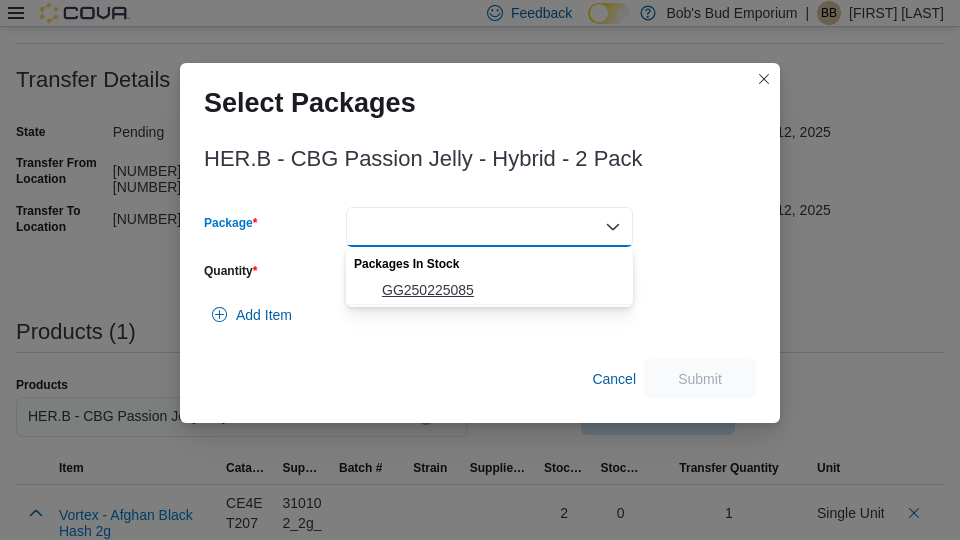 click on "GG250225085" at bounding box center [489, 290] 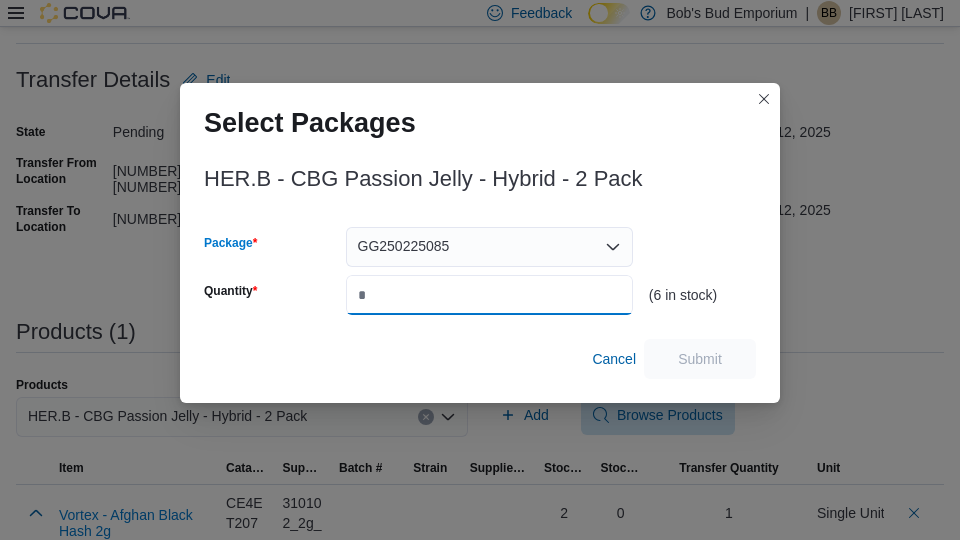 click on "Quantity" at bounding box center [489, 295] 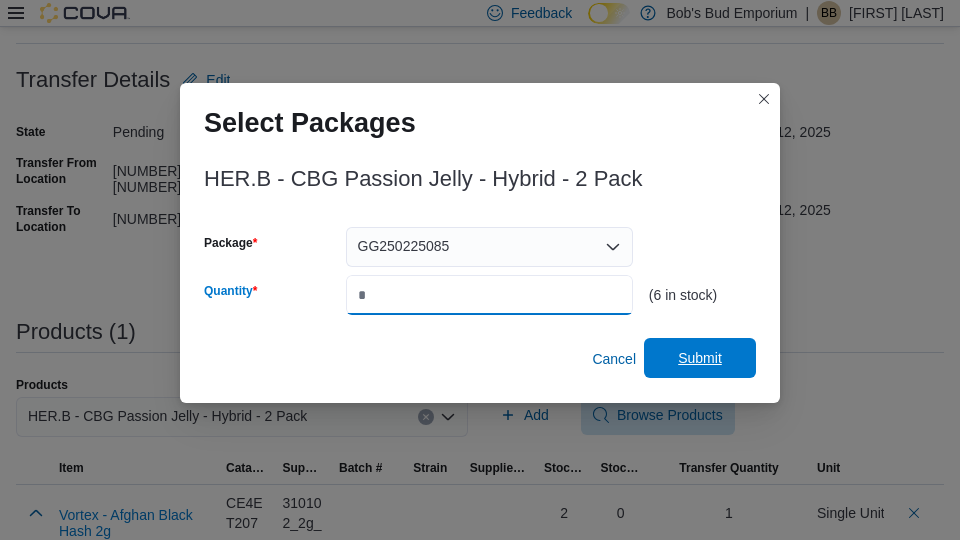 type on "*" 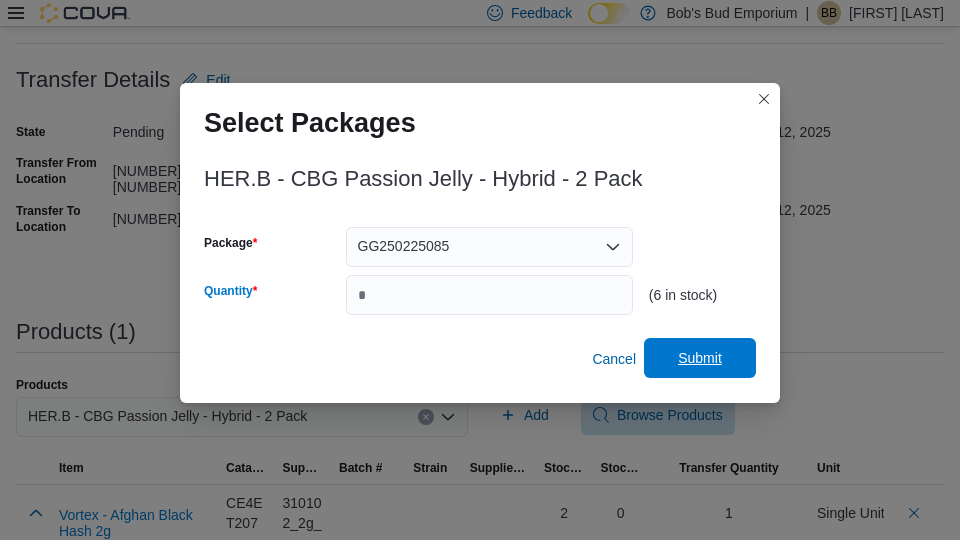 click on "Submit" at bounding box center (700, 358) 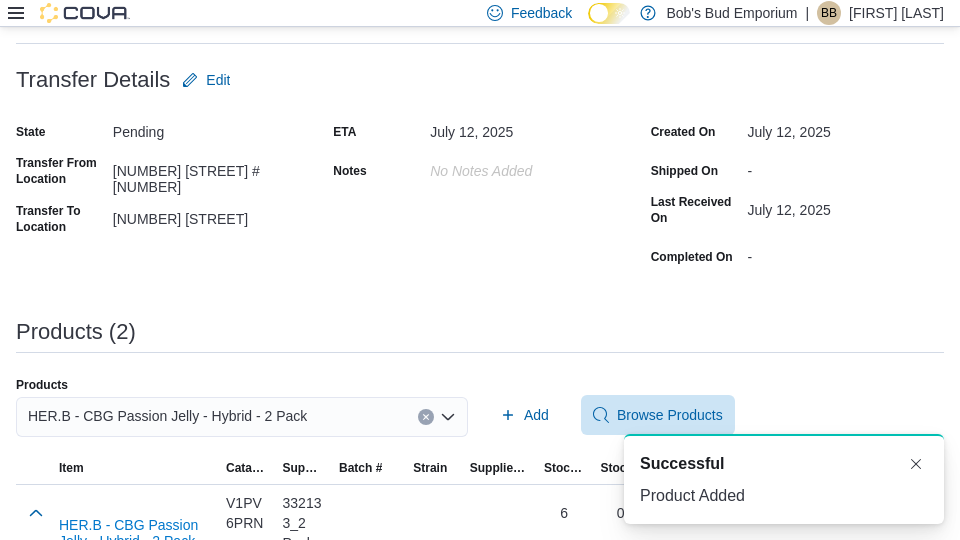 scroll, scrollTop: 0, scrollLeft: 0, axis: both 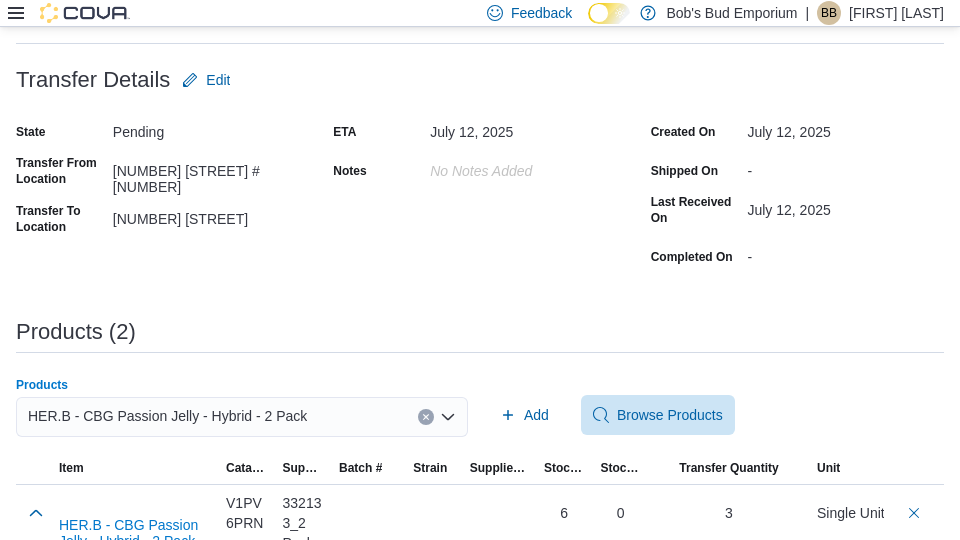 click on "HER.B - CBG Passion Jelly - Hybrid - 2 Pack" at bounding box center (242, 417) 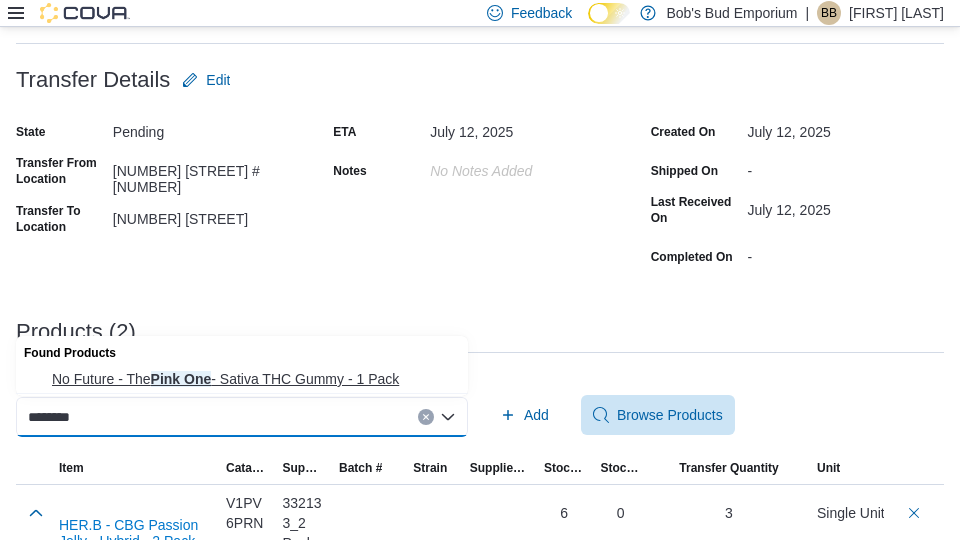type on "********" 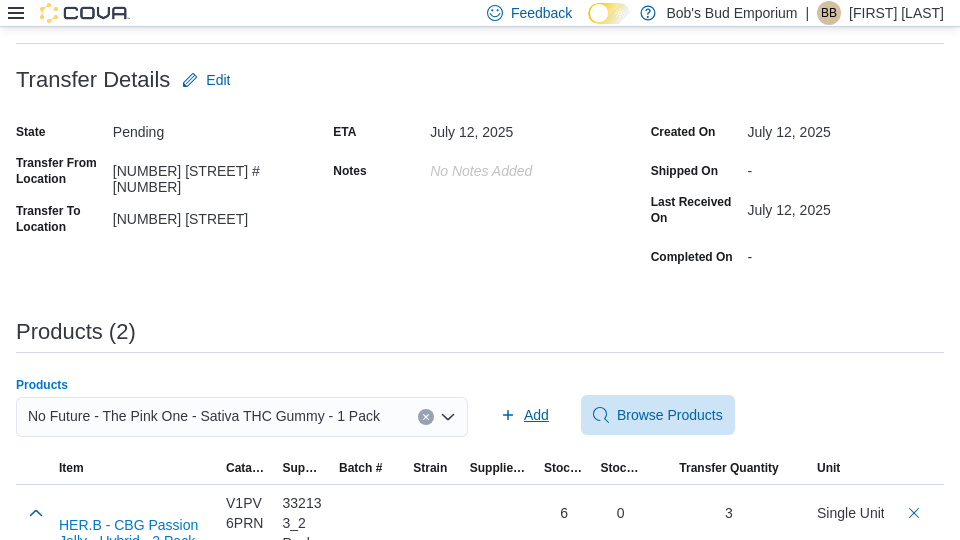 click on "Add" at bounding box center (536, 415) 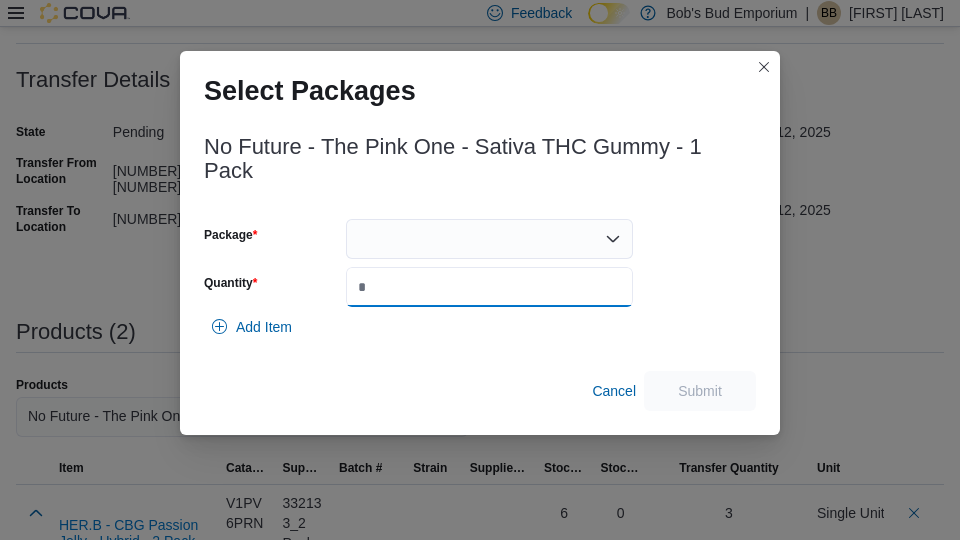 click on "*" at bounding box center (489, 287) 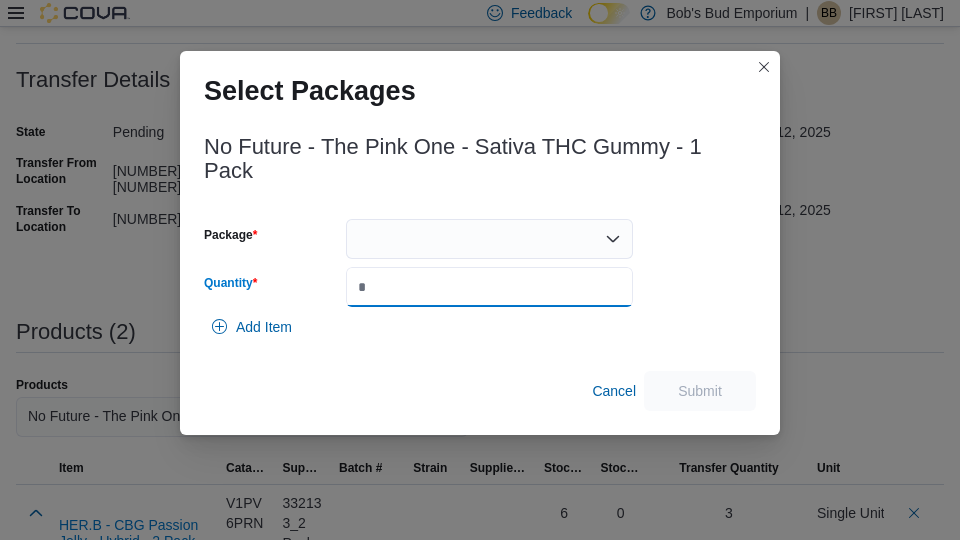 type on "*" 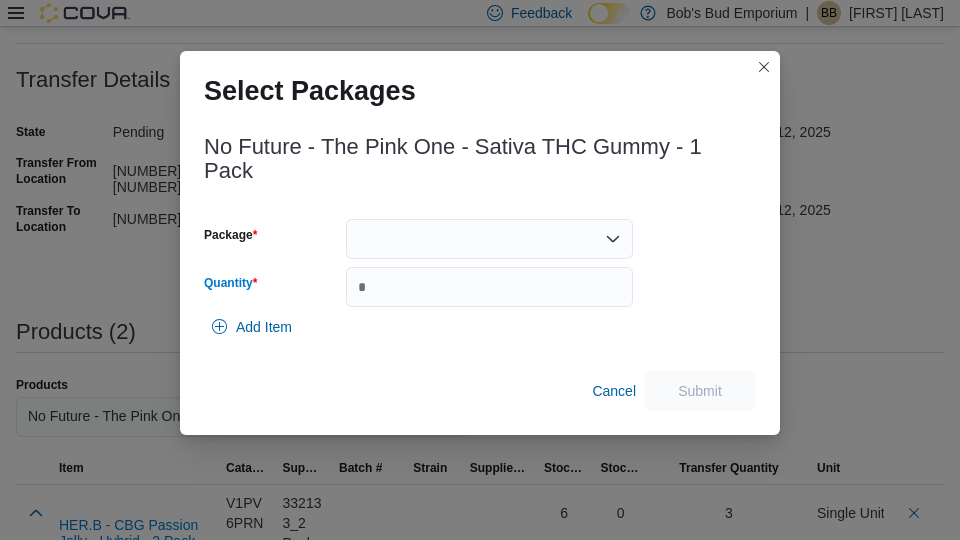 click at bounding box center (489, 239) 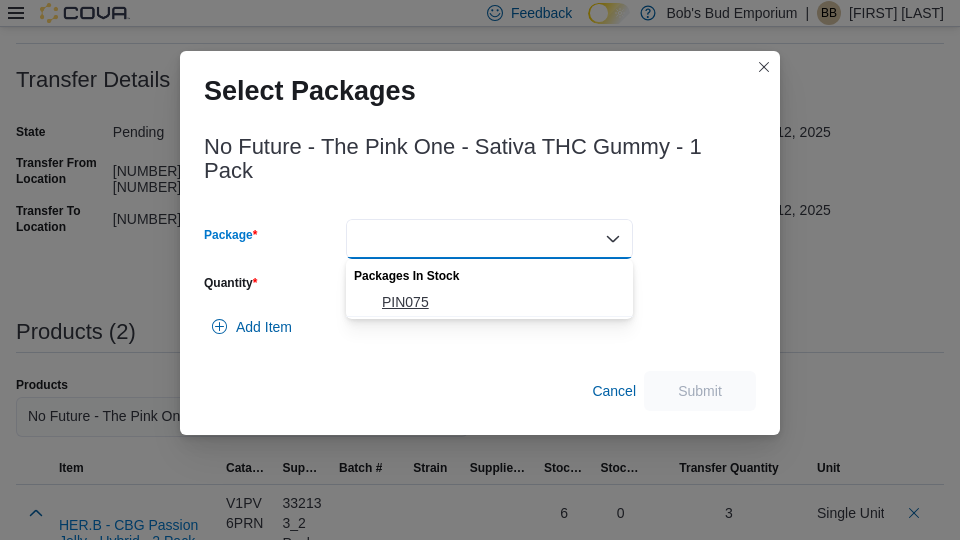 click on "PIN075" at bounding box center (501, 302) 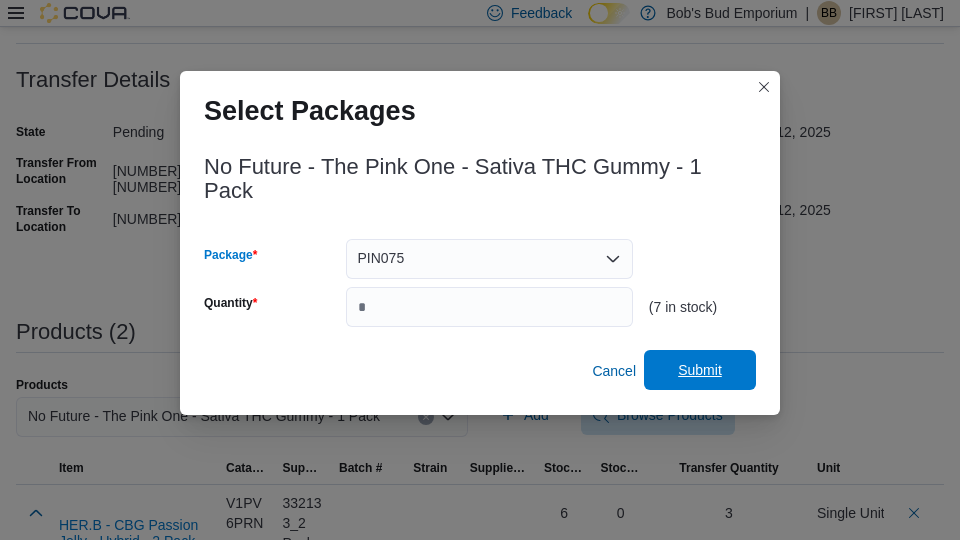 click on "Submit" at bounding box center [700, 370] 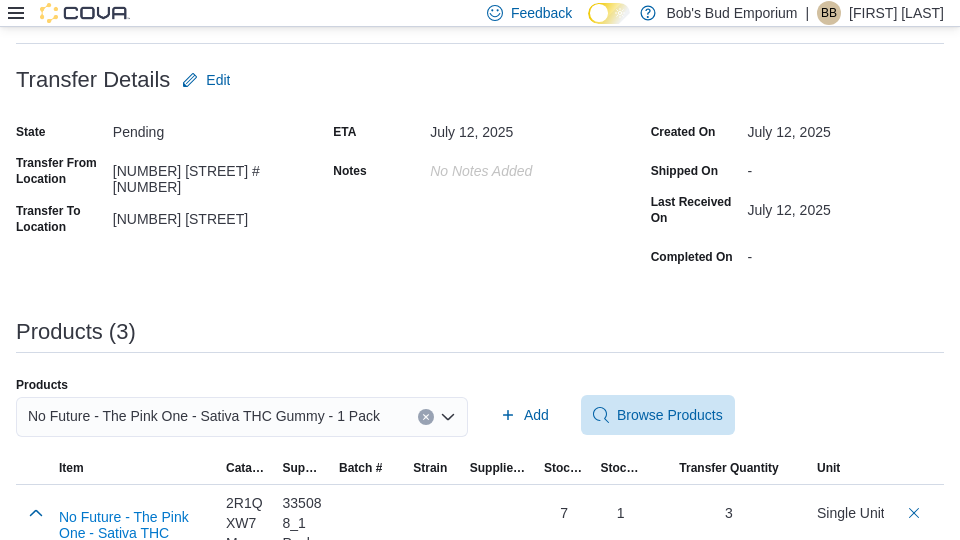 click on "No Future - The Pink One - Sativa THC Gummy - 1 Pack" at bounding box center [204, 416] 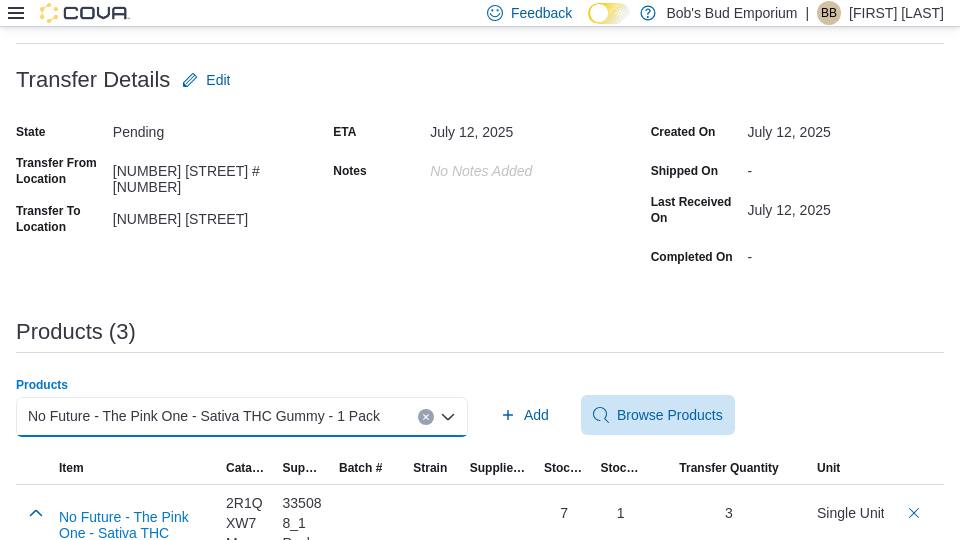 paste on "**********" 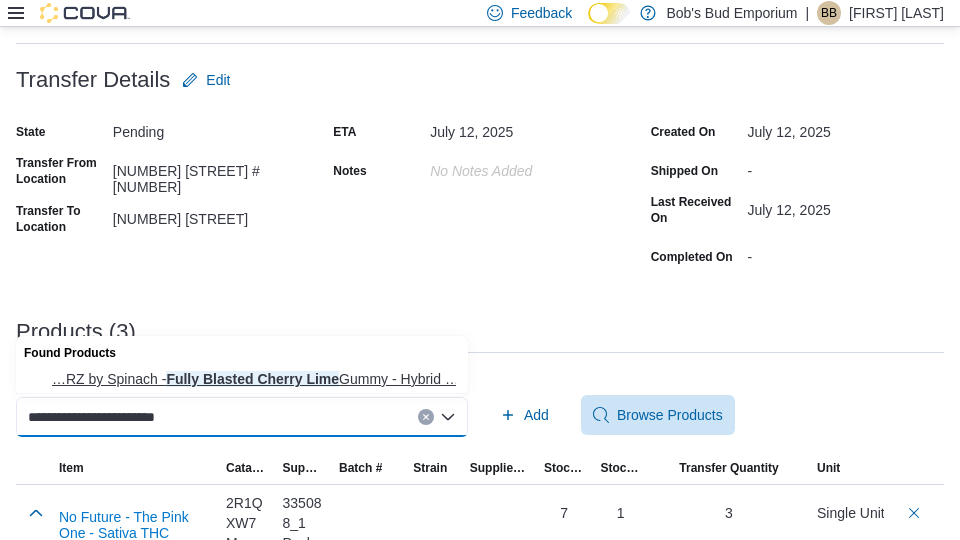 type on "**********" 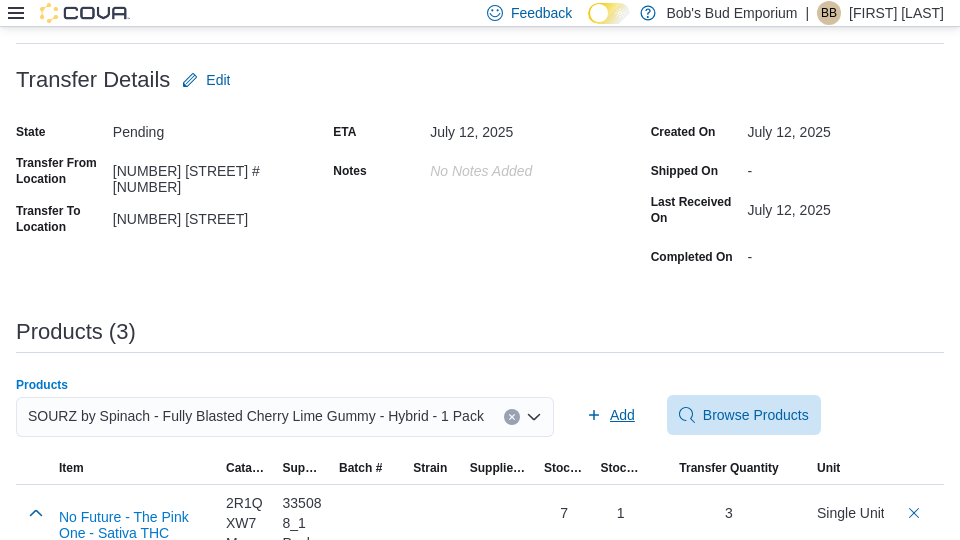 click on "Add" at bounding box center [610, 415] 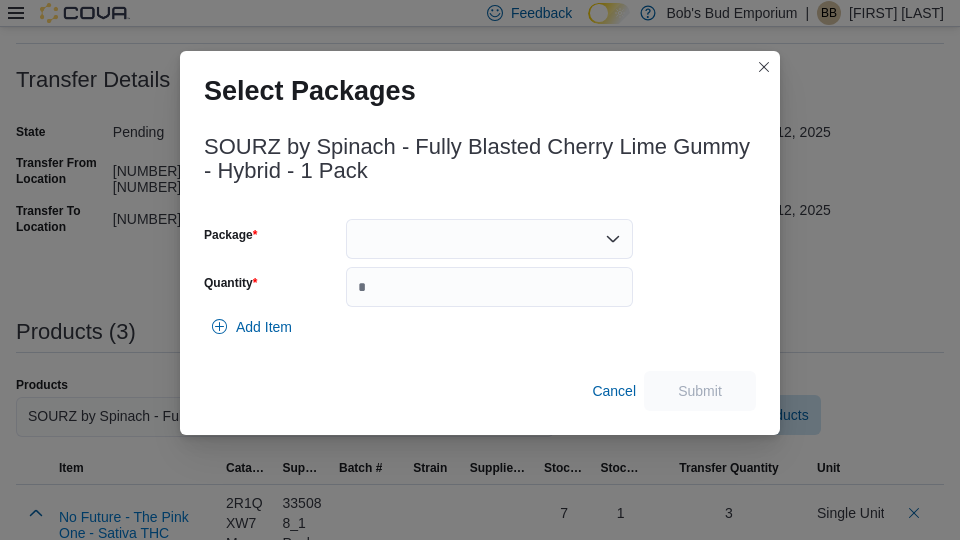 click at bounding box center (489, 239) 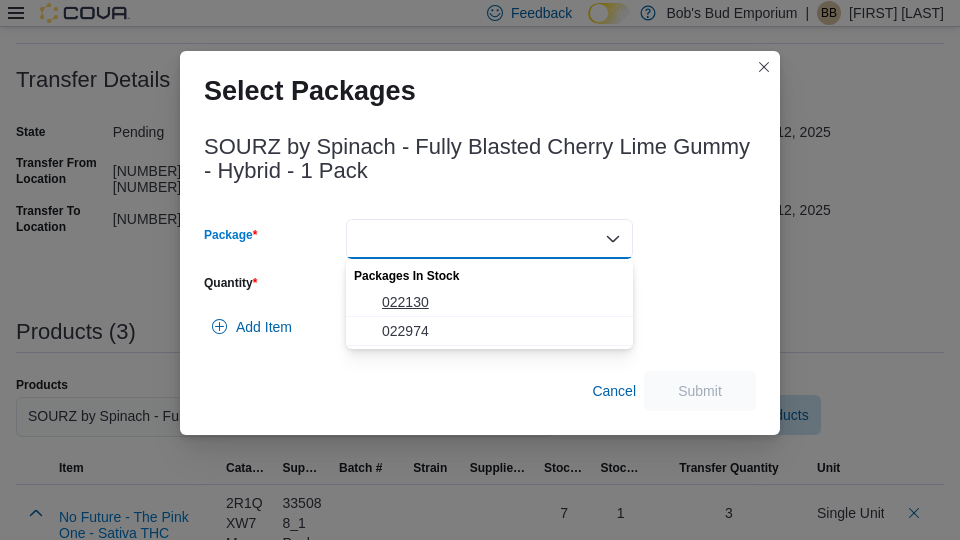 click on "022130" at bounding box center (501, 302) 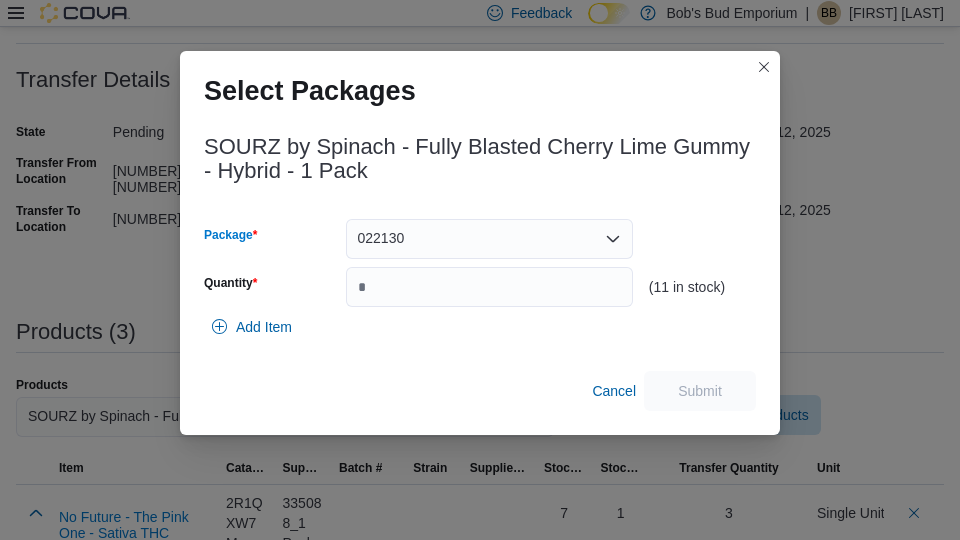 click on "022130 Combo box. Selected. 022130. Press Backspace to delete 022130. Combo box input. Select a Package. Type some text or, to display a list of choices, press Down Arrow. To exit the list of choices, press Escape." at bounding box center [489, 239] 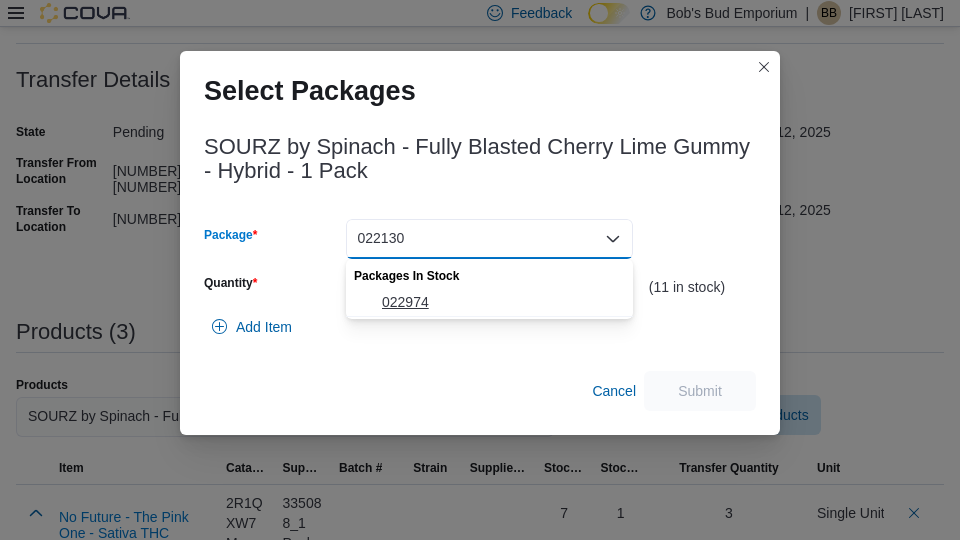 click on "022974" at bounding box center (501, 302) 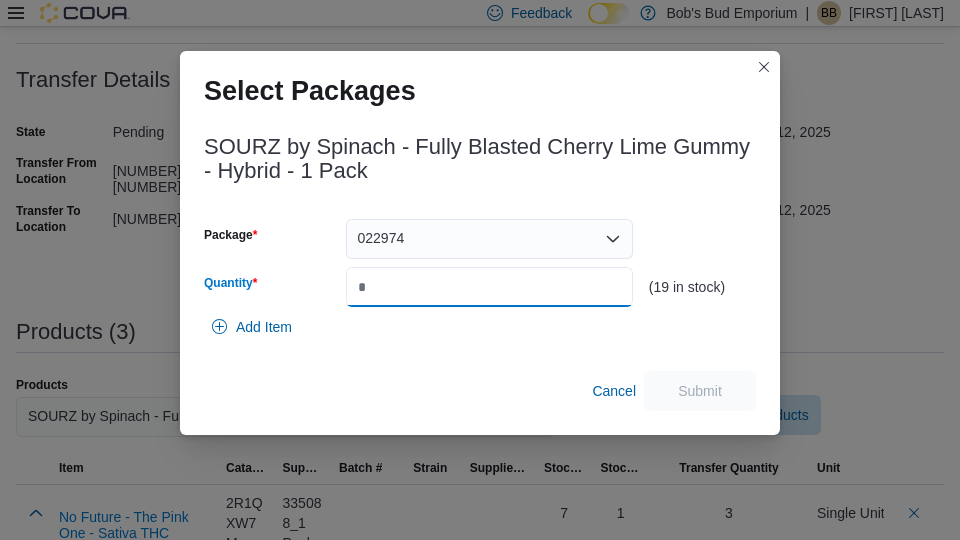 click on "Quantity" at bounding box center (489, 287) 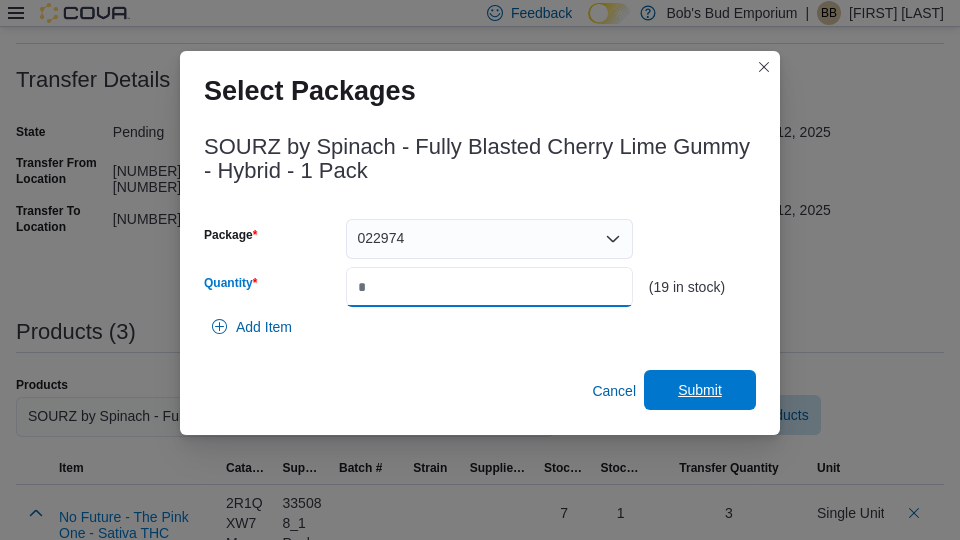 type on "**" 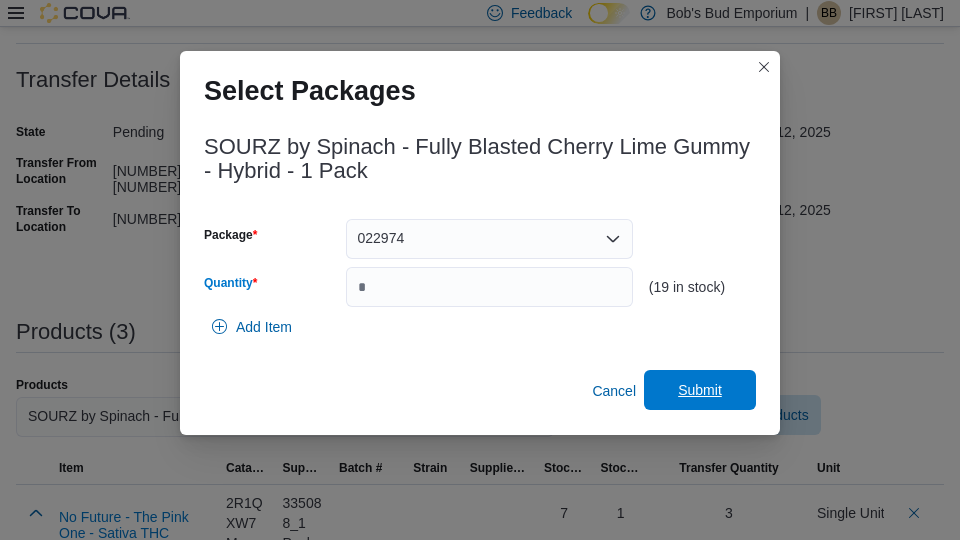 click on "Submit" at bounding box center (700, 390) 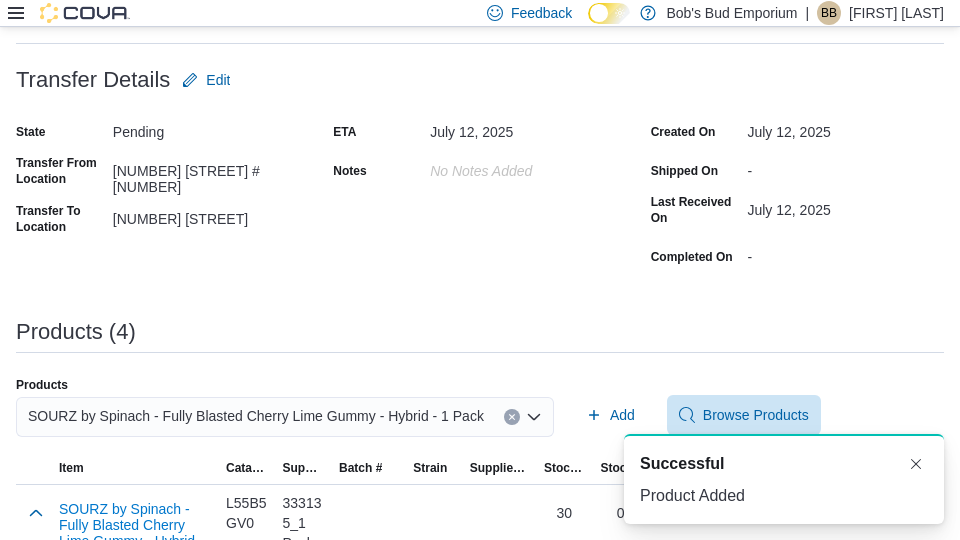 scroll, scrollTop: 0, scrollLeft: 0, axis: both 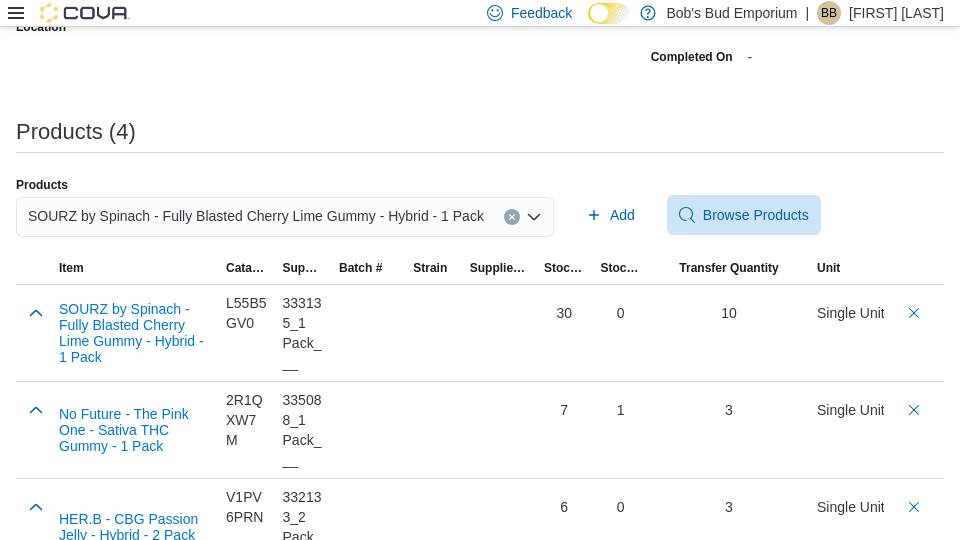 click on "SOURZ by Spinach - Fully Blasted Cherry Lime Gummy - Hybrid - 1 Pack" at bounding box center [256, 216] 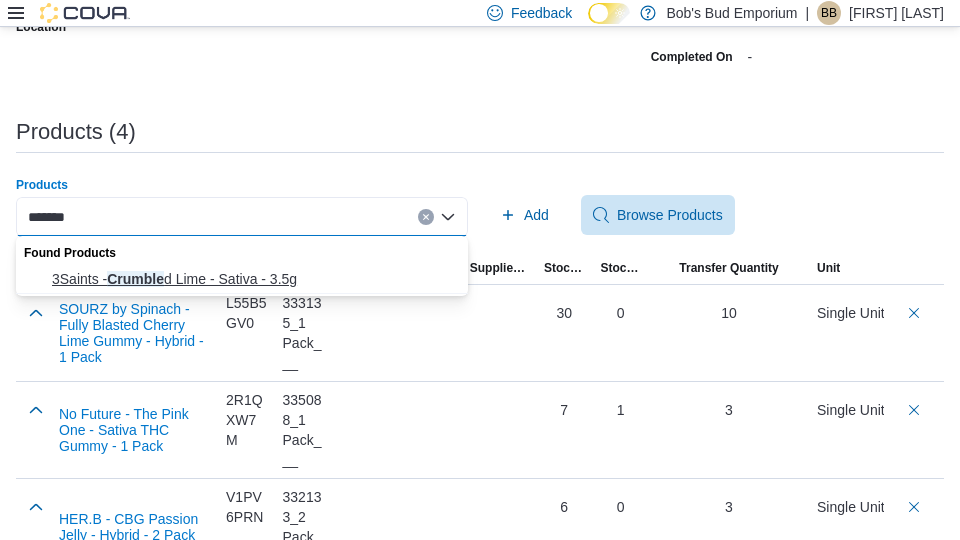 type on "*******" 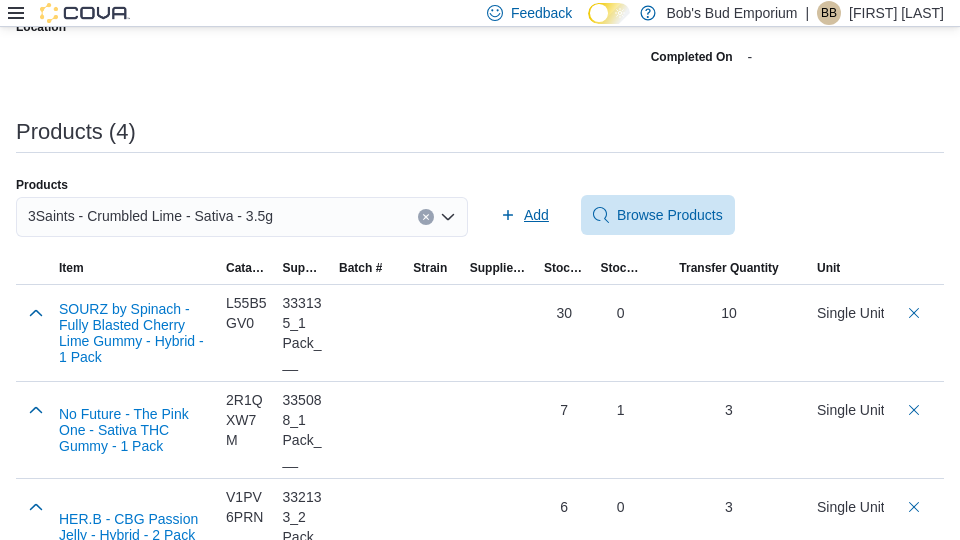 click on "Add" at bounding box center (536, 215) 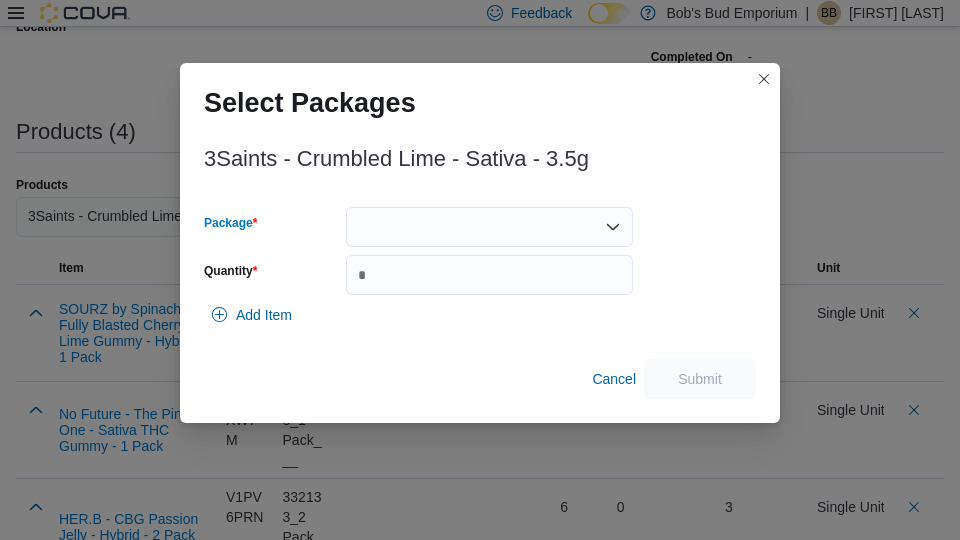 click at bounding box center [489, 227] 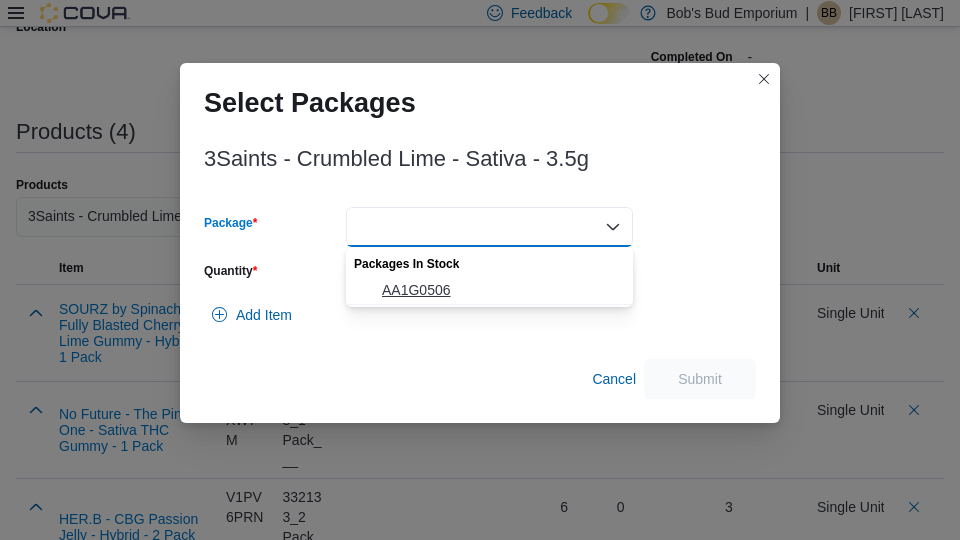 click on "AA1G0506" at bounding box center (501, 290) 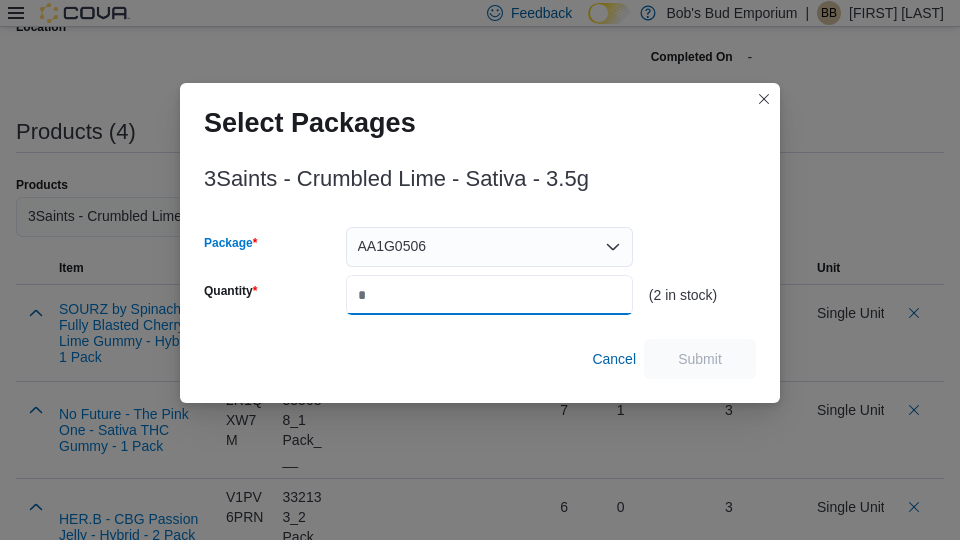 click on "Quantity" at bounding box center [489, 295] 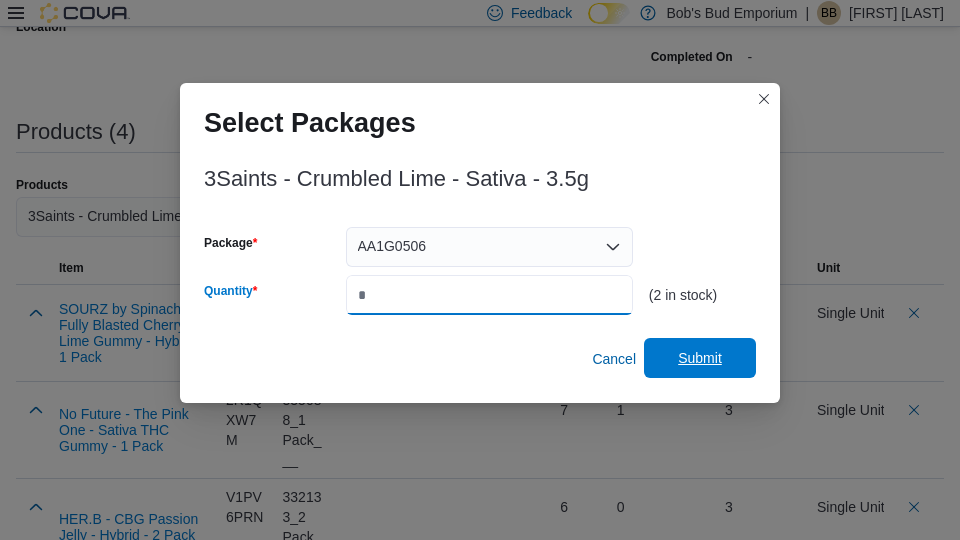 type on "*" 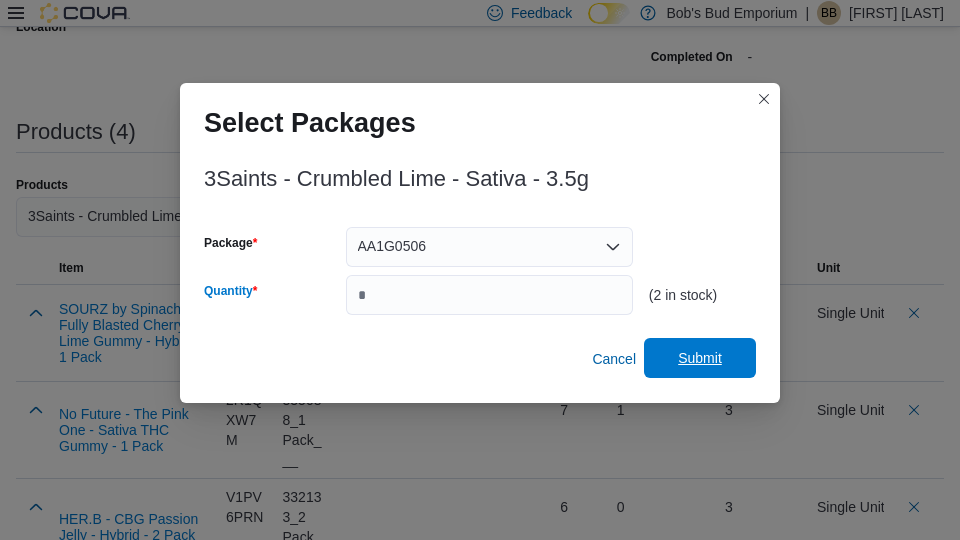 click on "Submit" at bounding box center [700, 358] 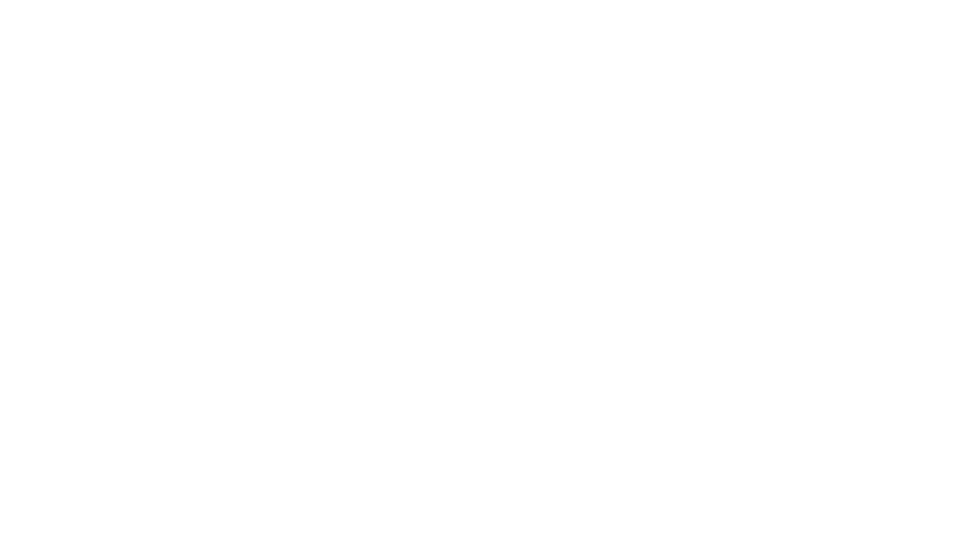 scroll, scrollTop: 0, scrollLeft: 0, axis: both 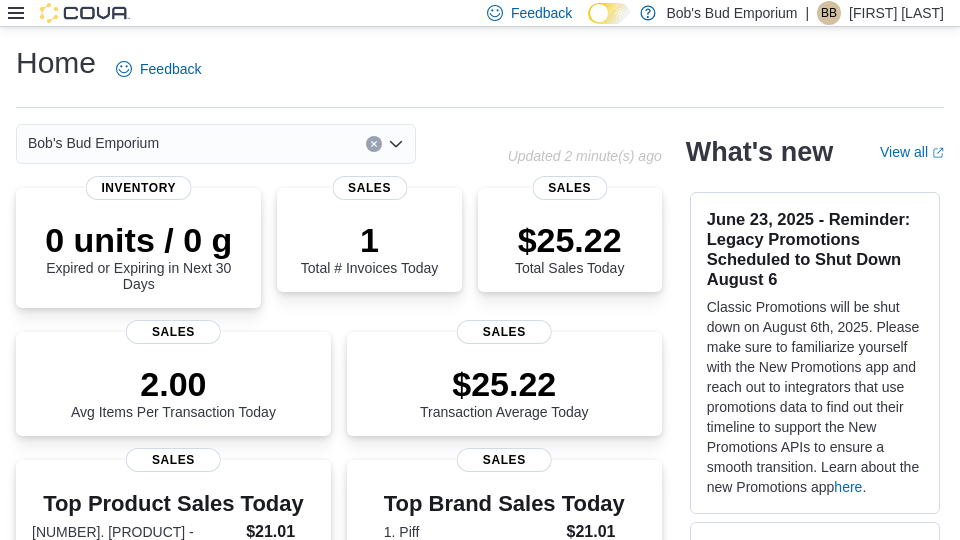 click 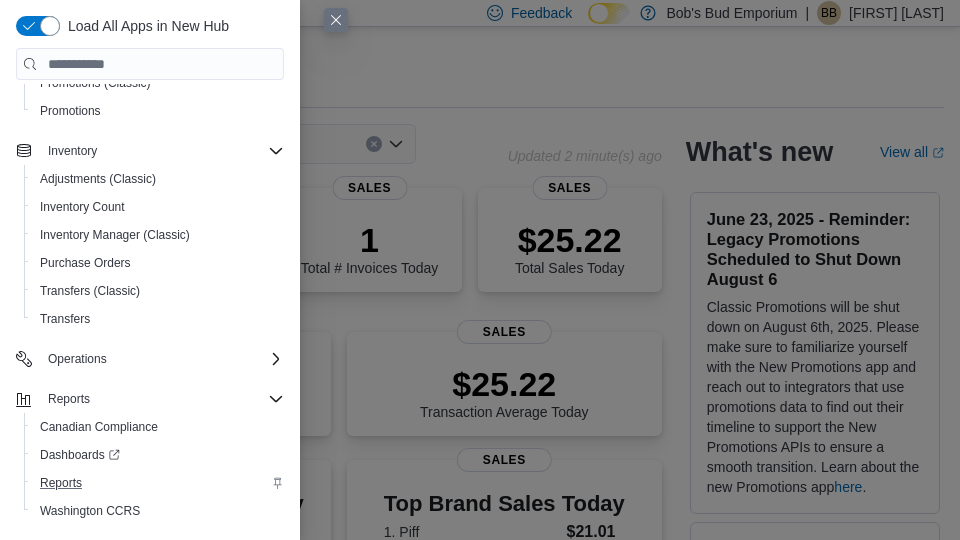 scroll, scrollTop: 230, scrollLeft: 0, axis: vertical 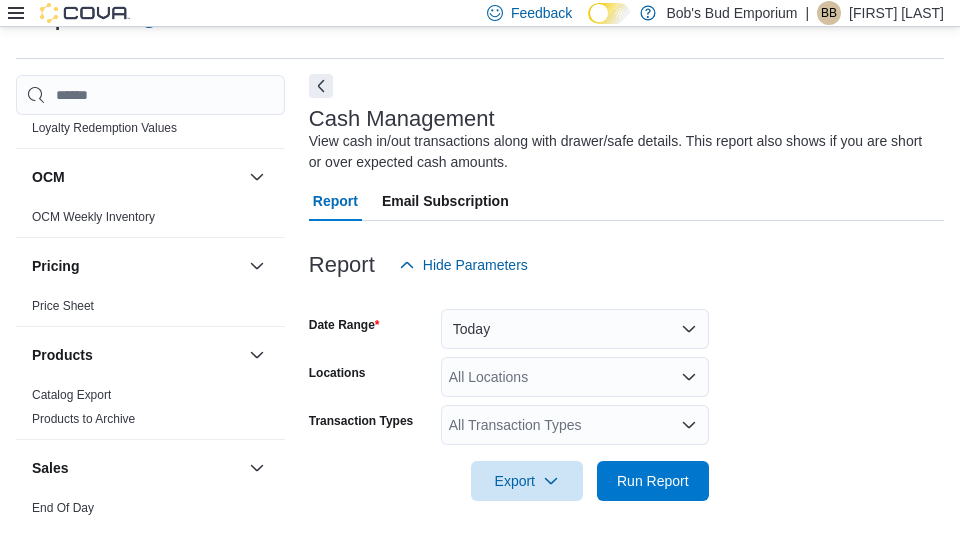 click at bounding box center [321, 86] 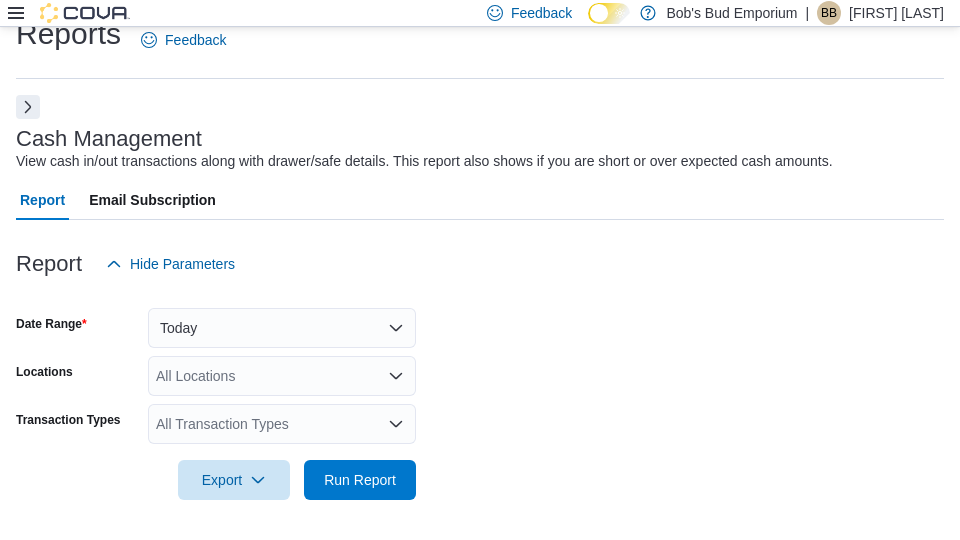 scroll, scrollTop: 28, scrollLeft: 0, axis: vertical 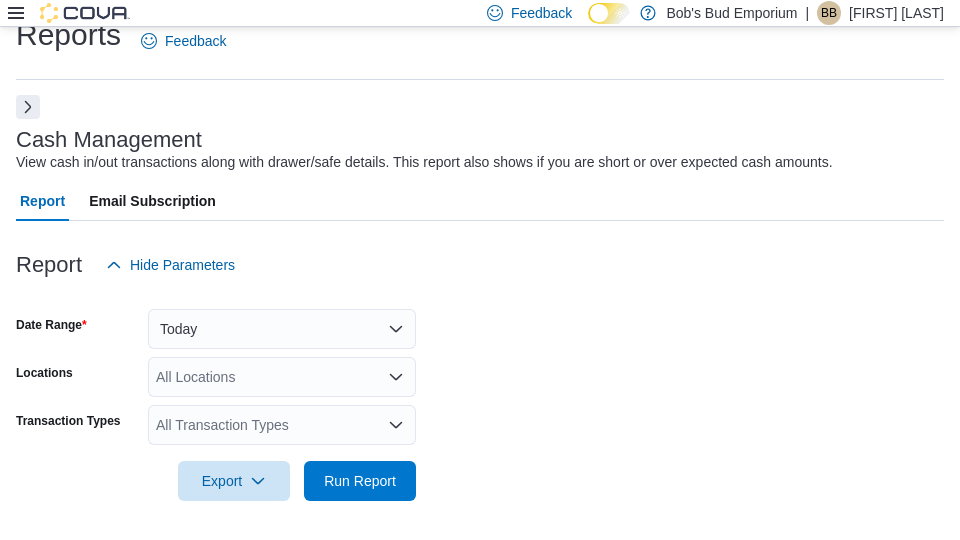 click at bounding box center [28, 107] 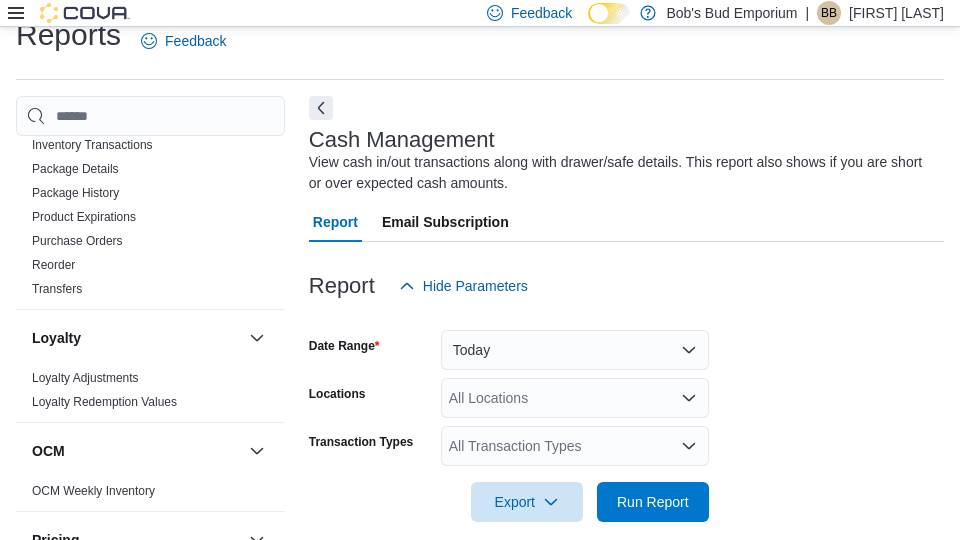 scroll, scrollTop: 1071, scrollLeft: 0, axis: vertical 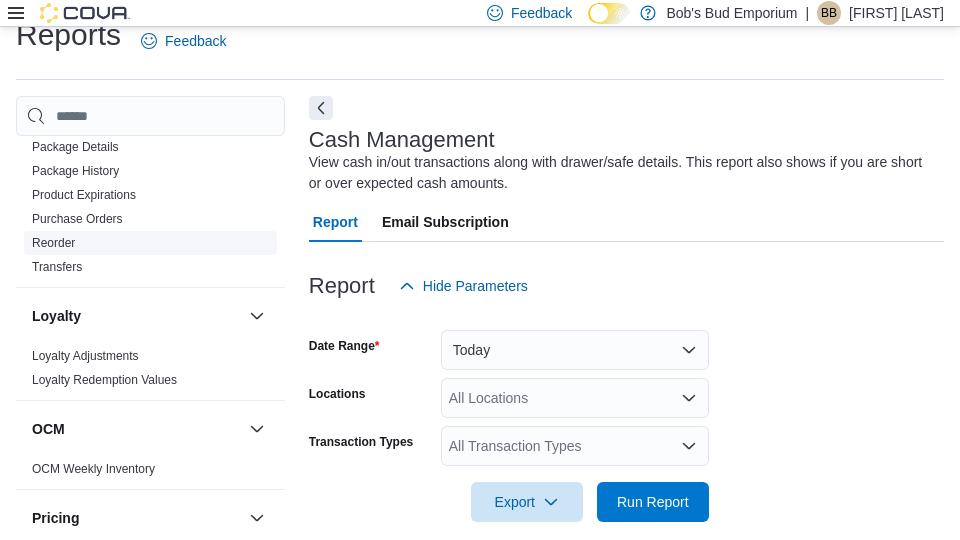 click on "Reorder" at bounding box center [53, 243] 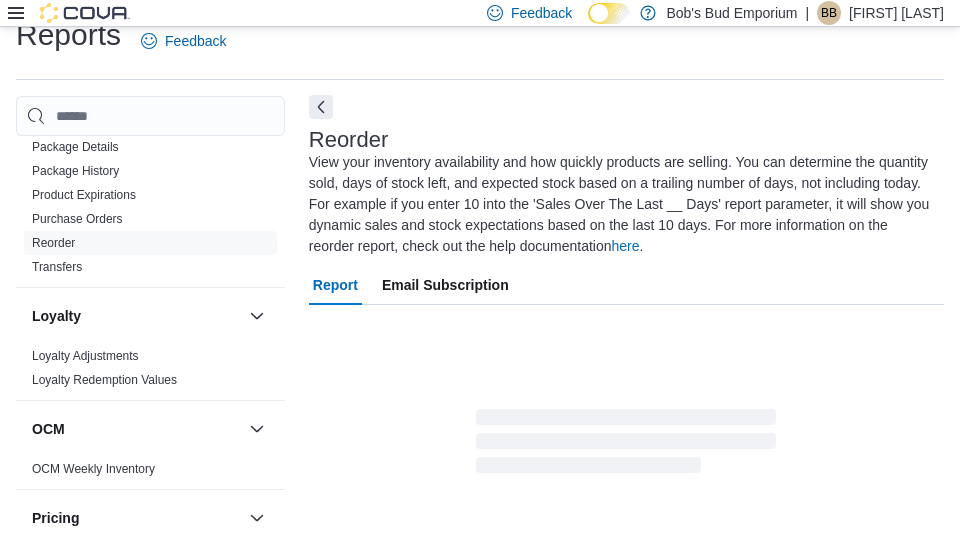 click at bounding box center (321, 107) 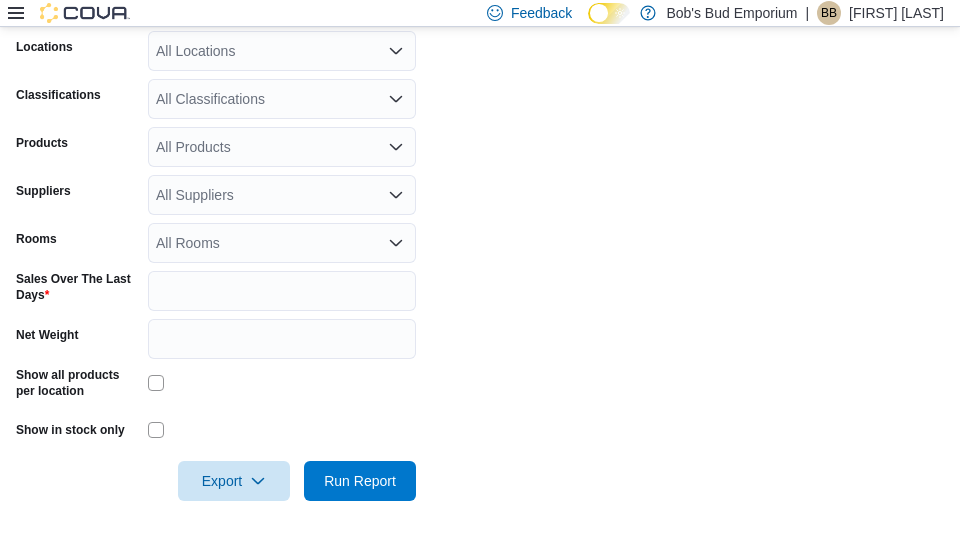 scroll, scrollTop: 369, scrollLeft: 0, axis: vertical 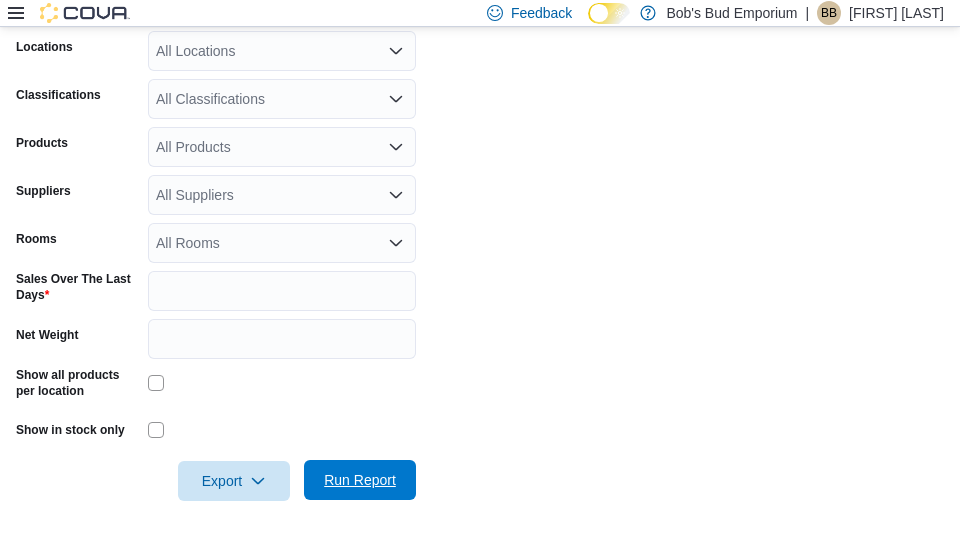 click on "Run Report" at bounding box center [360, 480] 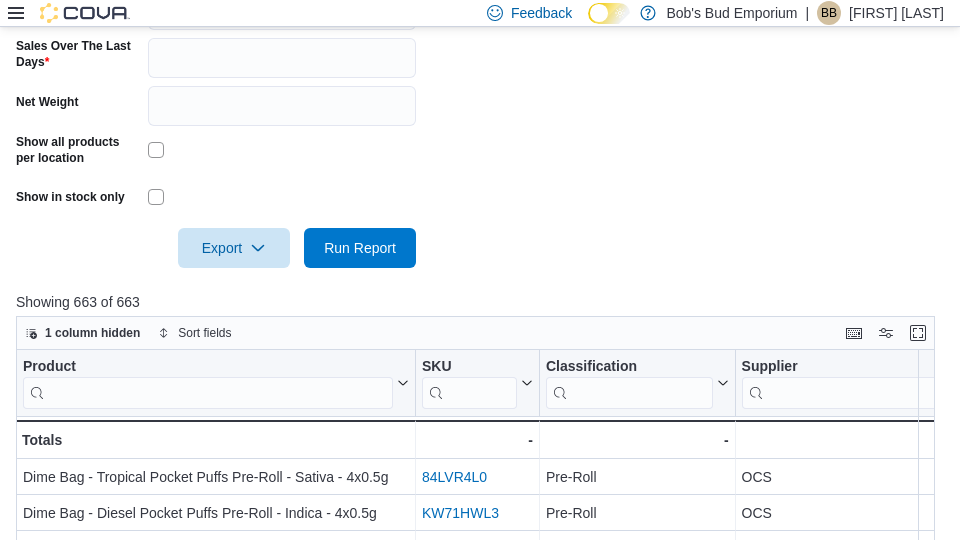 scroll, scrollTop: 603, scrollLeft: 0, axis: vertical 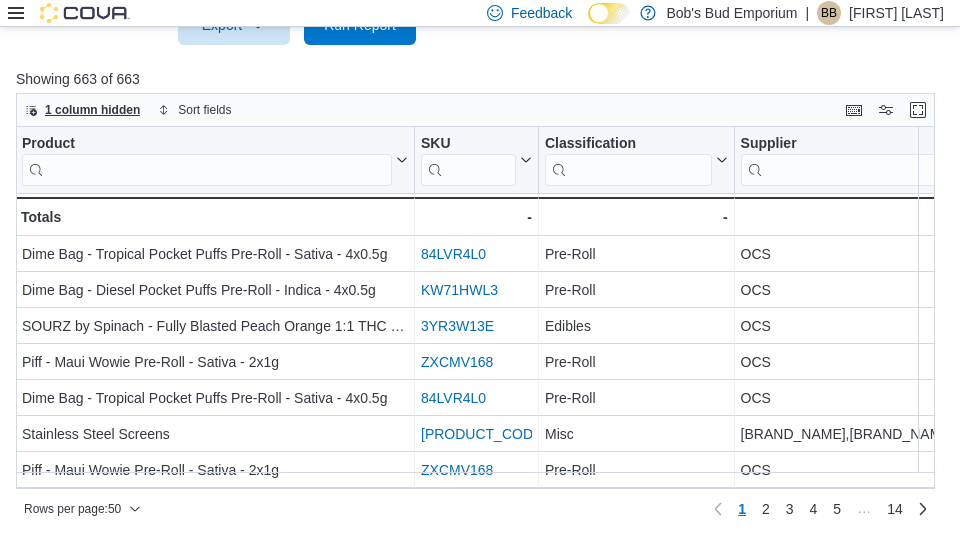 click on "1 column hidden" at bounding box center [92, 110] 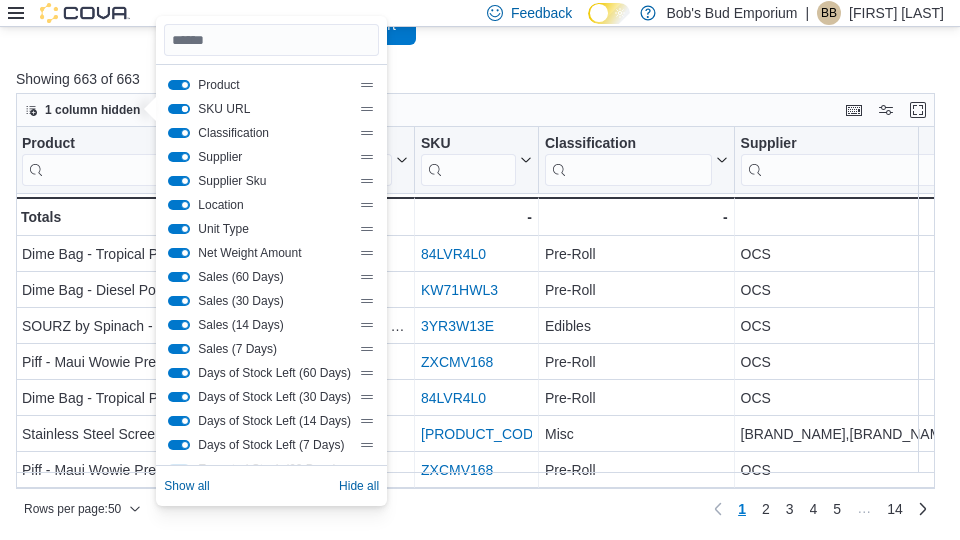 click at bounding box center [179, 109] 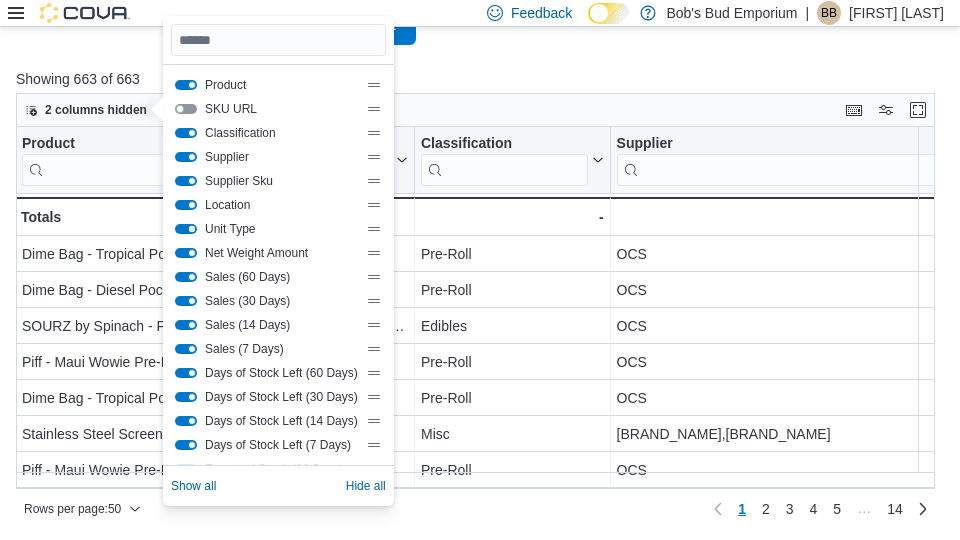 click at bounding box center (186, 229) 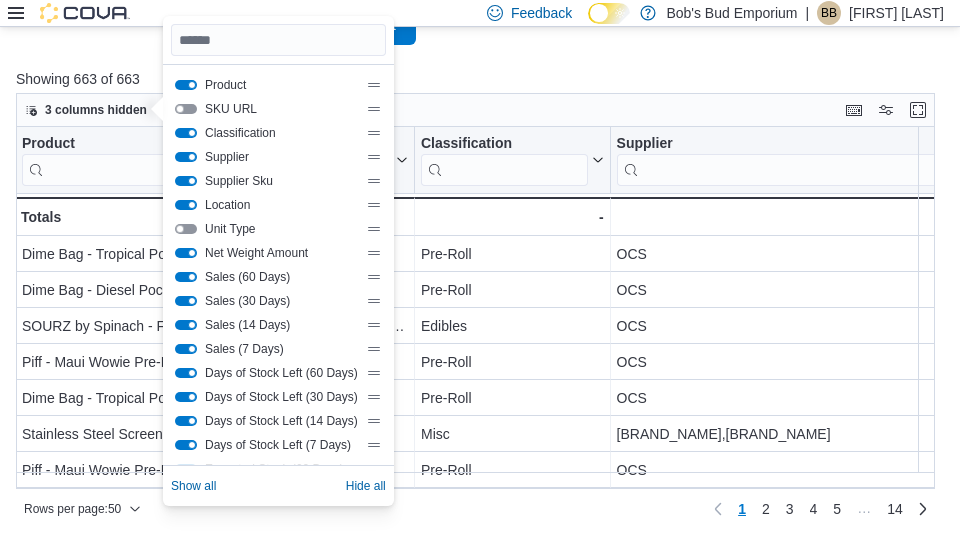 click on "Net Weight Amount" at bounding box center [278, 253] 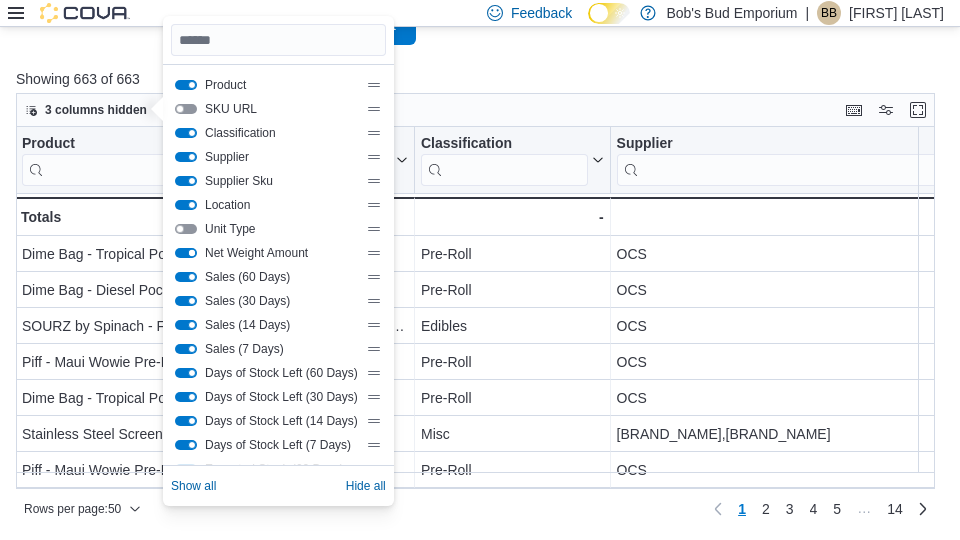 click at bounding box center [186, 253] 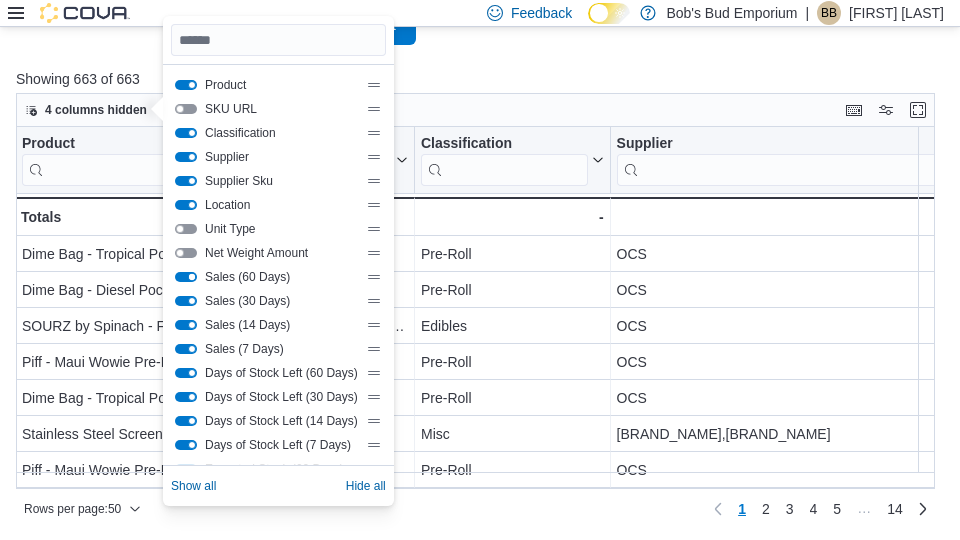 click at bounding box center [186, 277] 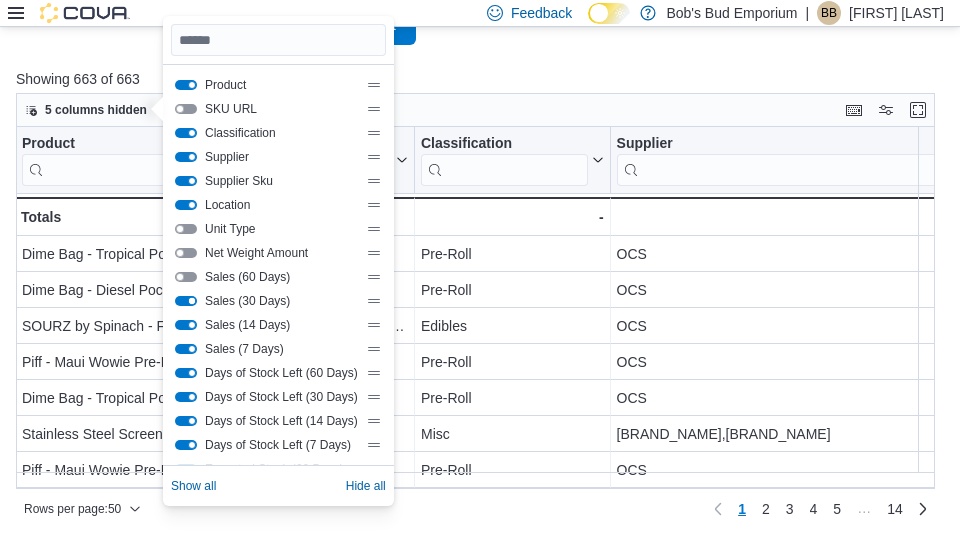 click at bounding box center (186, 301) 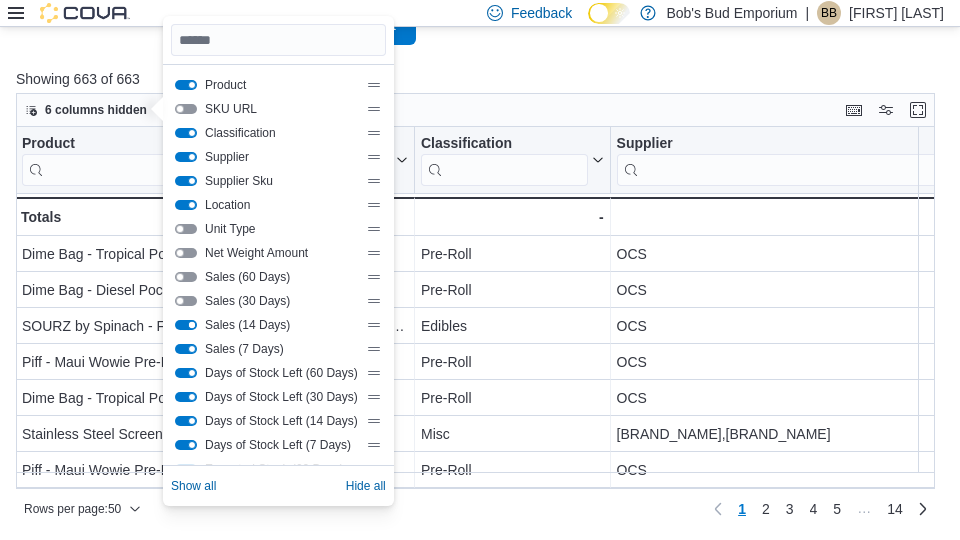 click at bounding box center [186, 325] 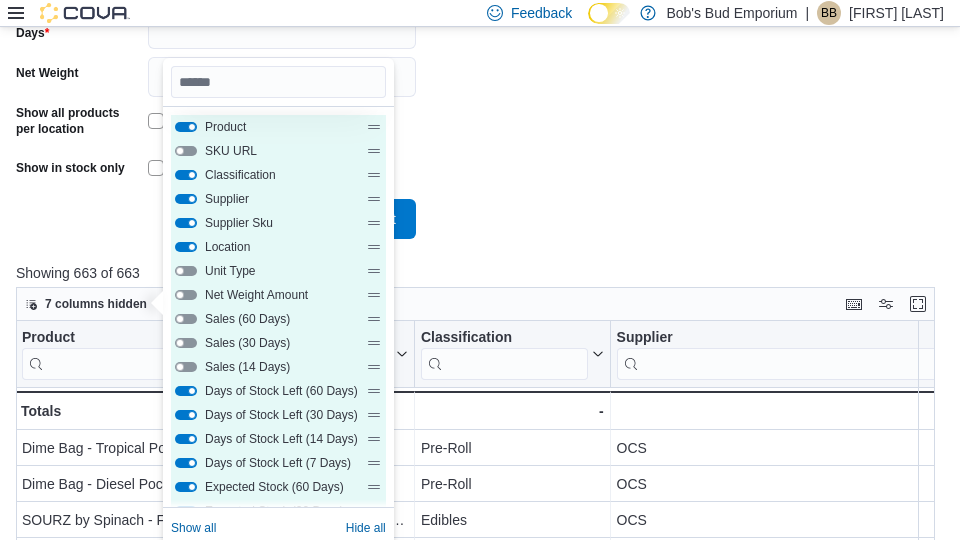 drag, startPoint x: 355, startPoint y: 351, endPoint x: 360, endPoint y: 76, distance: 275.04544 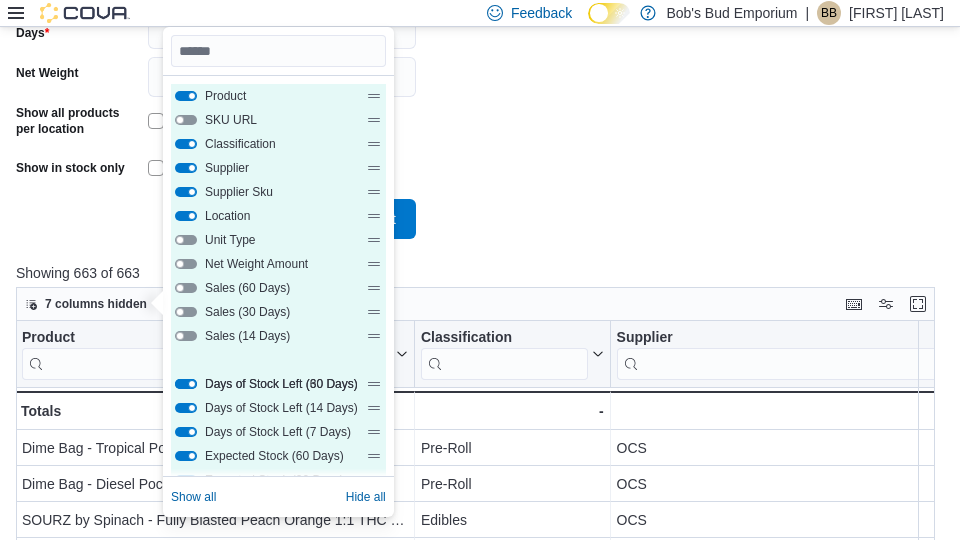 scroll, scrollTop: 624, scrollLeft: 0, axis: vertical 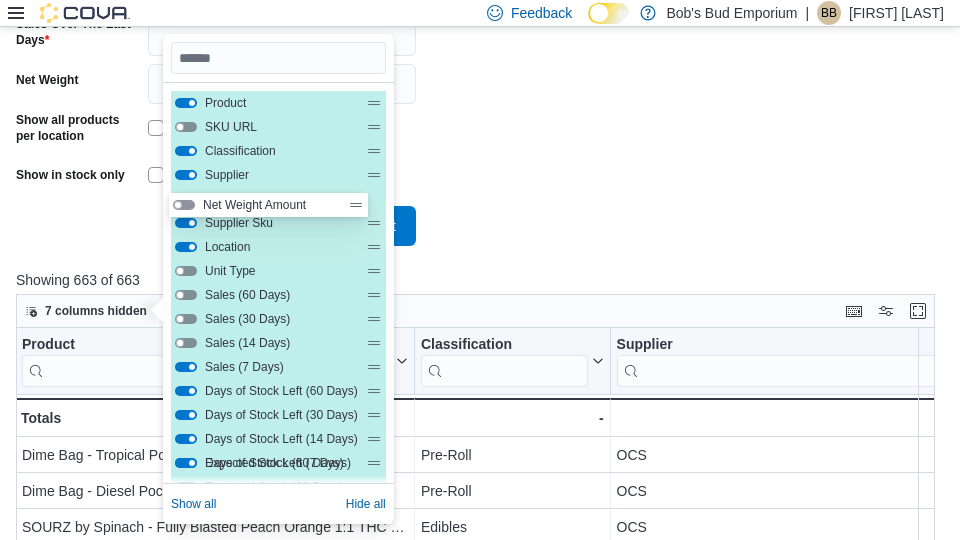 drag, startPoint x: 354, startPoint y: 270, endPoint x: 352, endPoint y: 178, distance: 92.021736 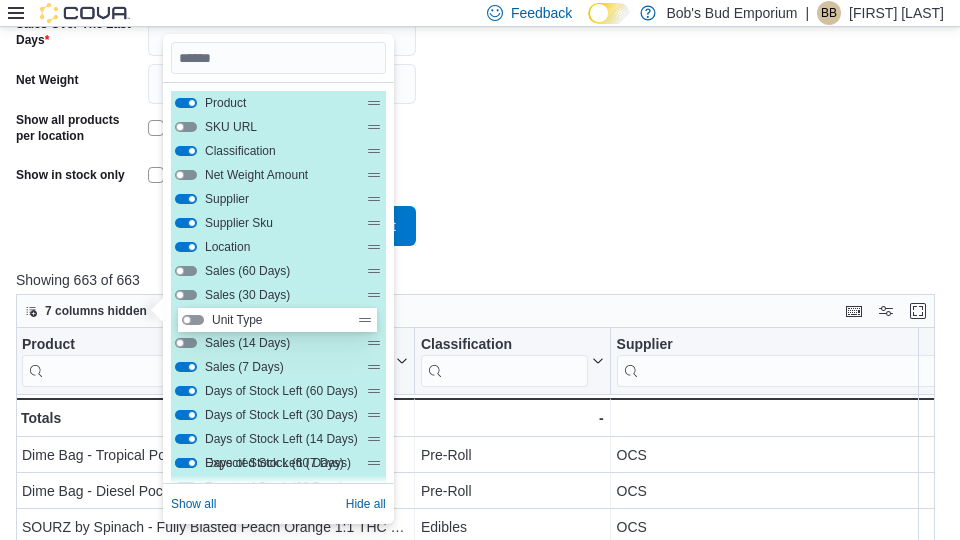 drag, startPoint x: 358, startPoint y: 265, endPoint x: 366, endPoint y: 314, distance: 49.648766 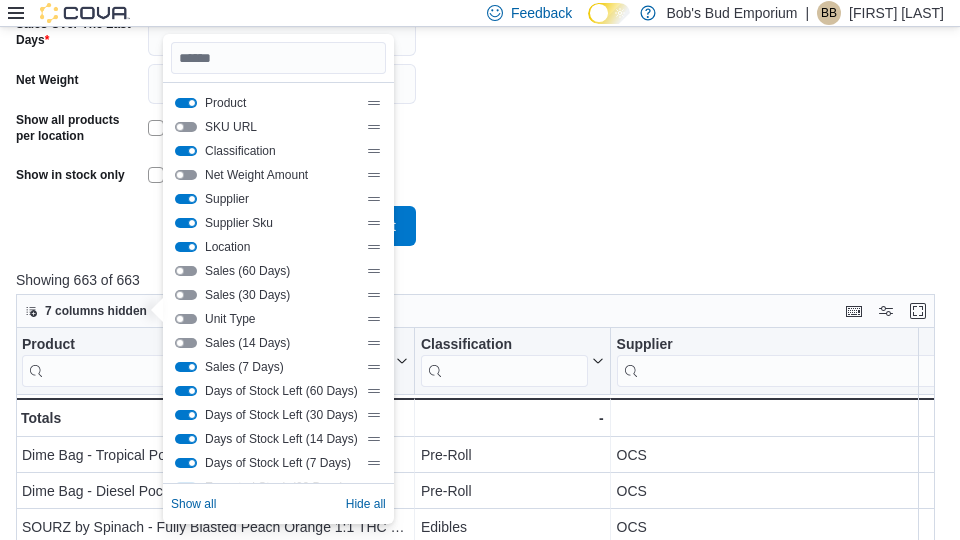 click on "Locations All Locations Classifications All Classifications Products All Products Suppliers All Suppliers Rooms All Rooms Sales Over The Last Days * Net Weight Show all products per location Show in stock only Export  Run Report" at bounding box center (480, -1) 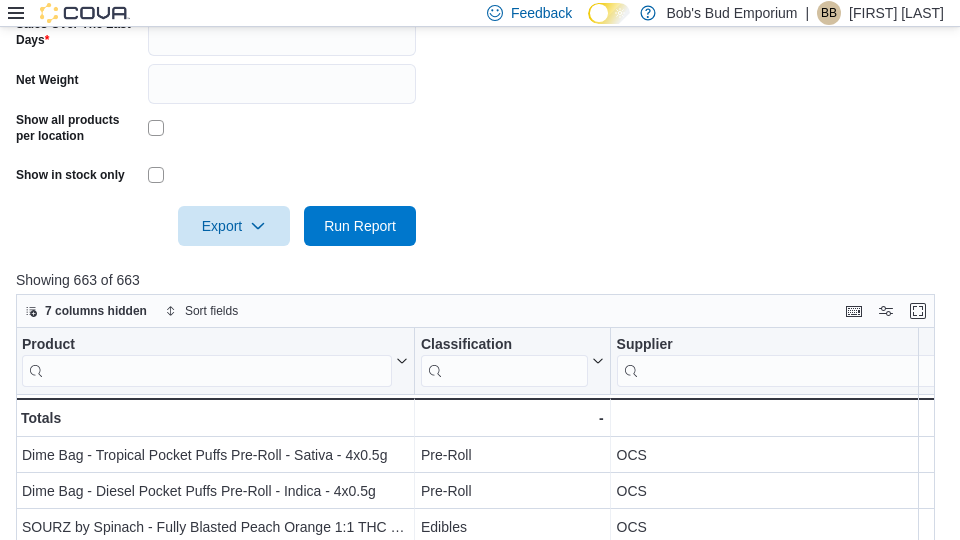click on "Export  Run Report" at bounding box center [216, 226] 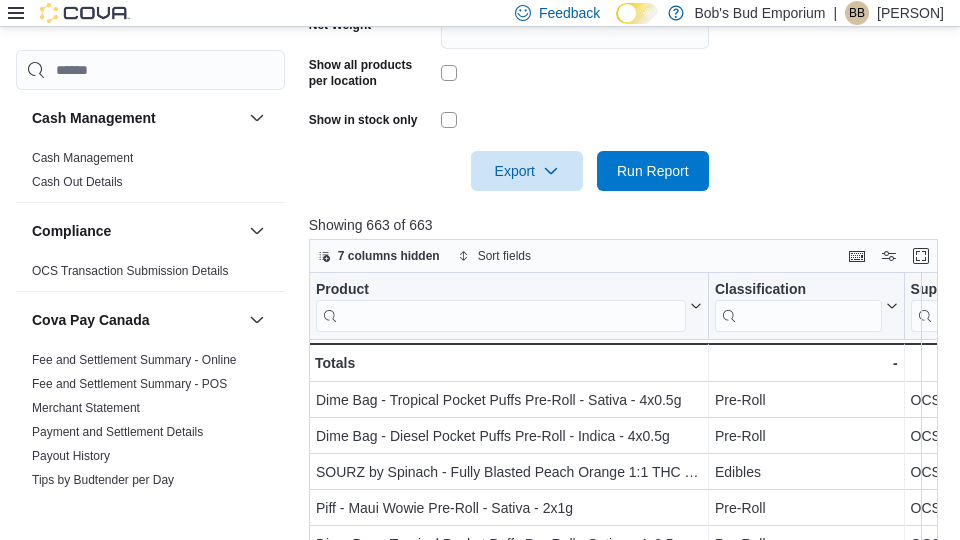 scroll, scrollTop: 704, scrollLeft: 0, axis: vertical 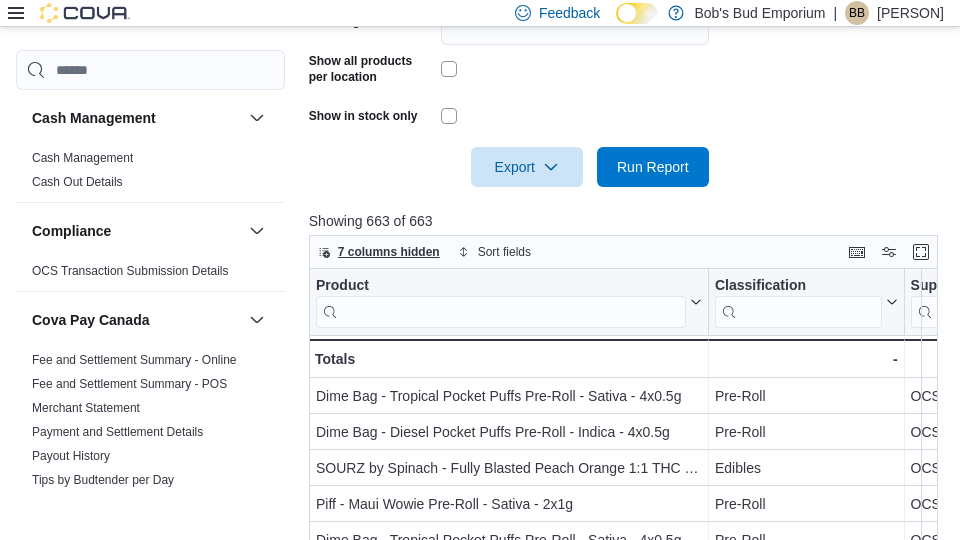 click on "7 columns hidden" at bounding box center (389, 252) 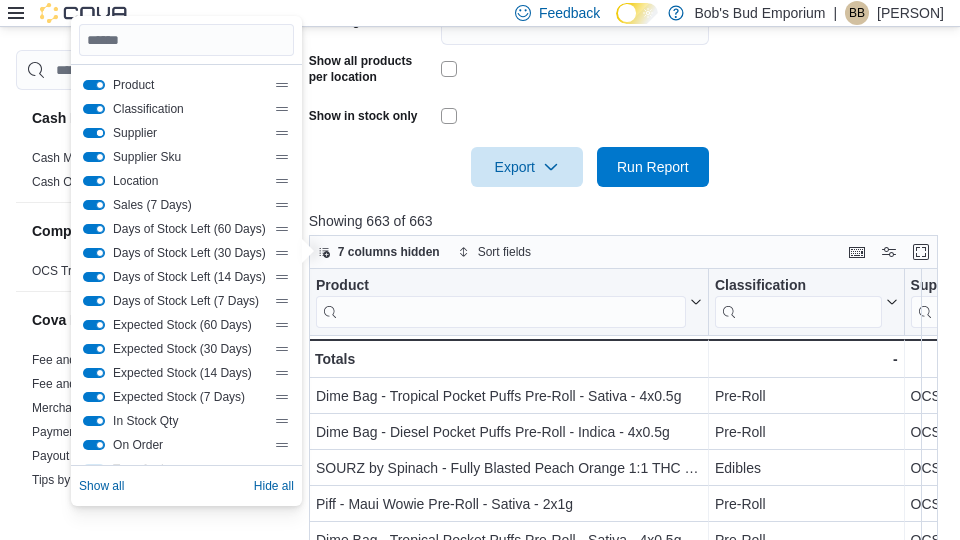 click at bounding box center [94, 133] 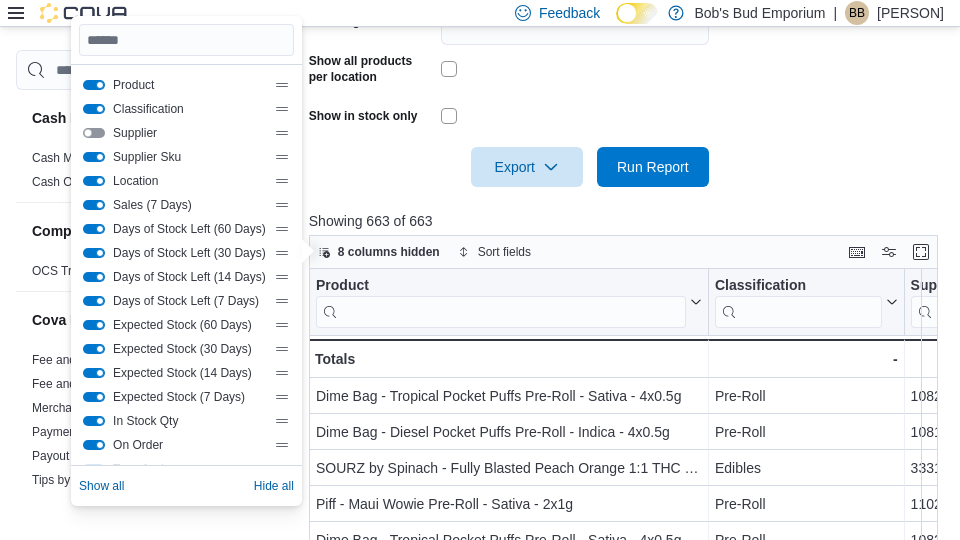 click at bounding box center (94, 133) 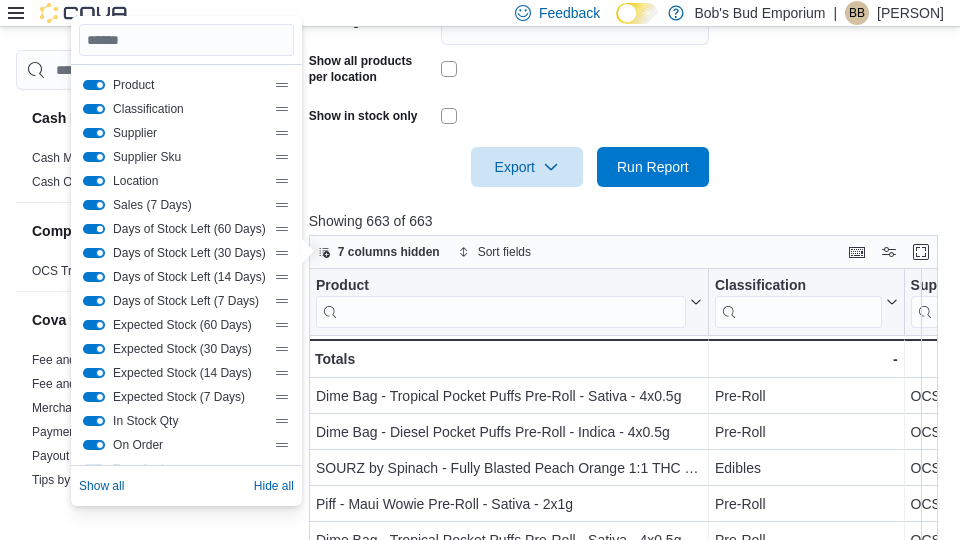 click at bounding box center (94, 229) 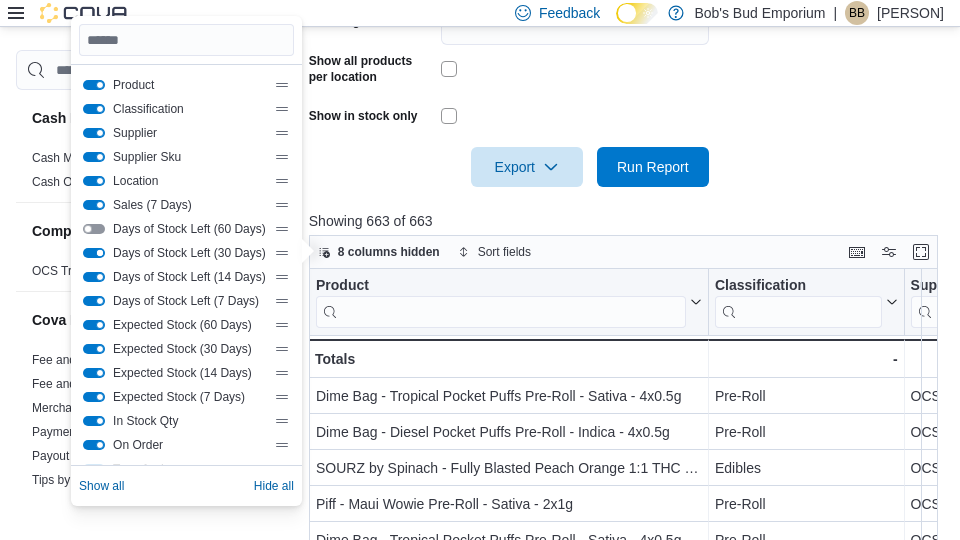 click at bounding box center [94, 253] 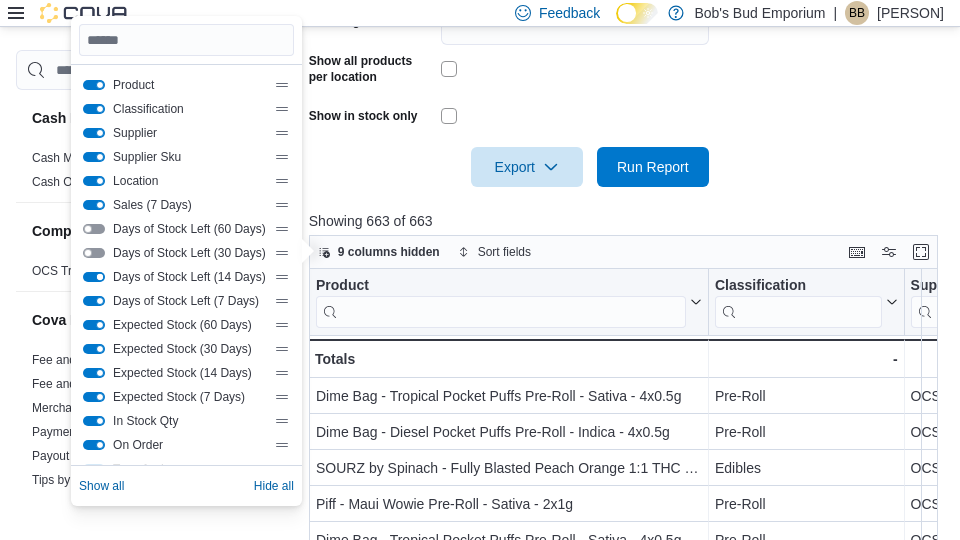 click at bounding box center [94, 277] 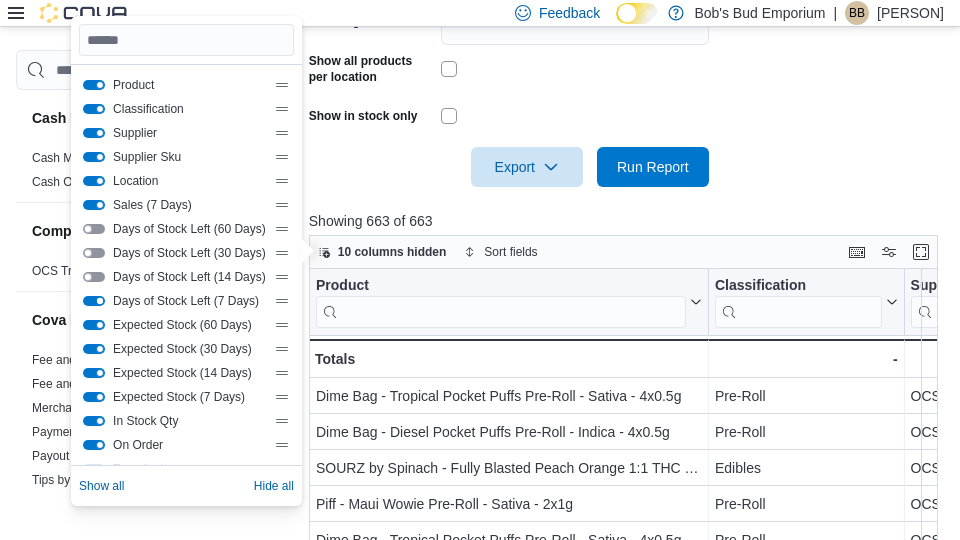 click at bounding box center (94, 301) 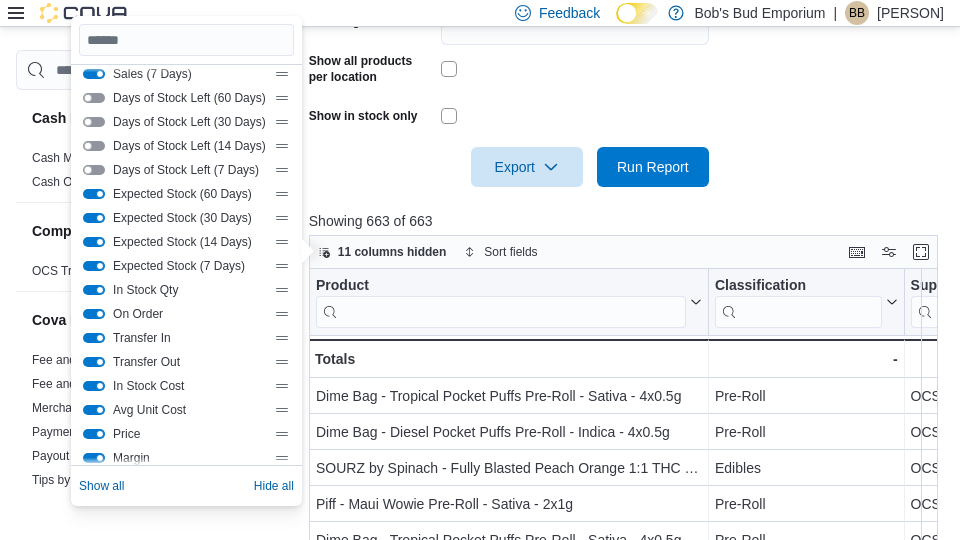 scroll, scrollTop: 132, scrollLeft: 0, axis: vertical 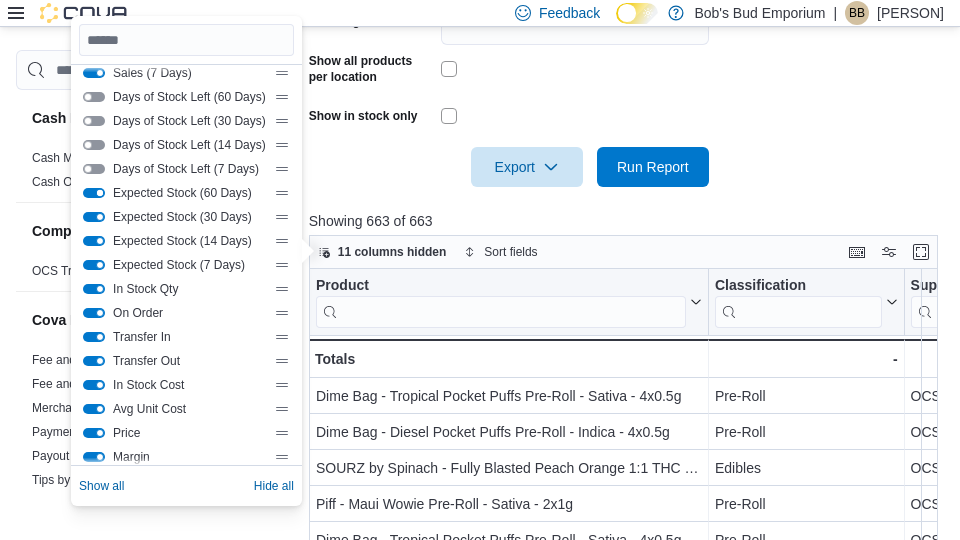 click at bounding box center (94, 193) 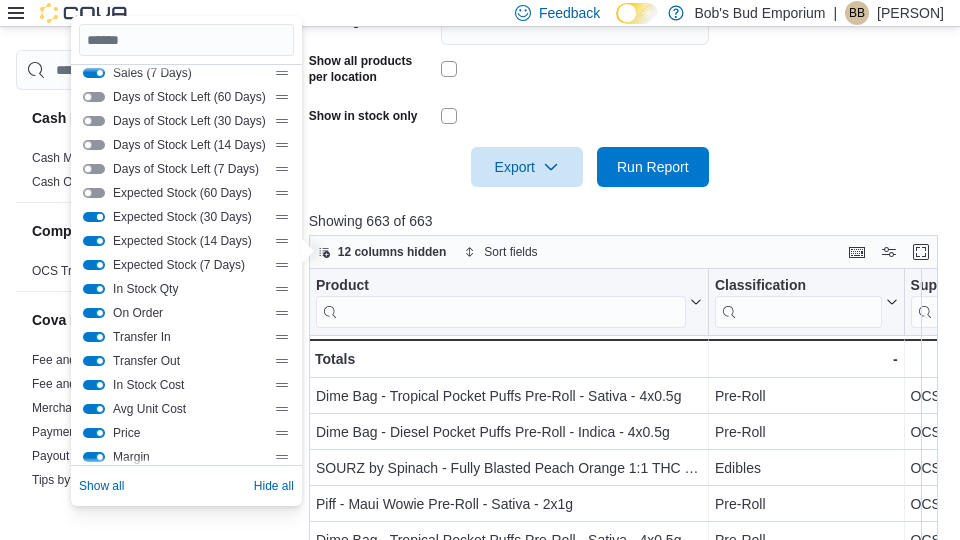 click at bounding box center (94, 217) 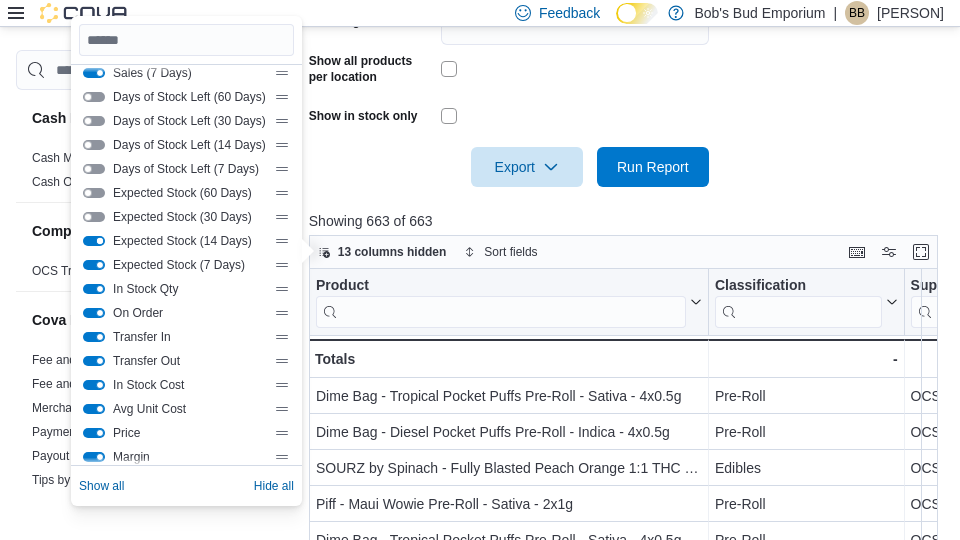 click at bounding box center (94, 241) 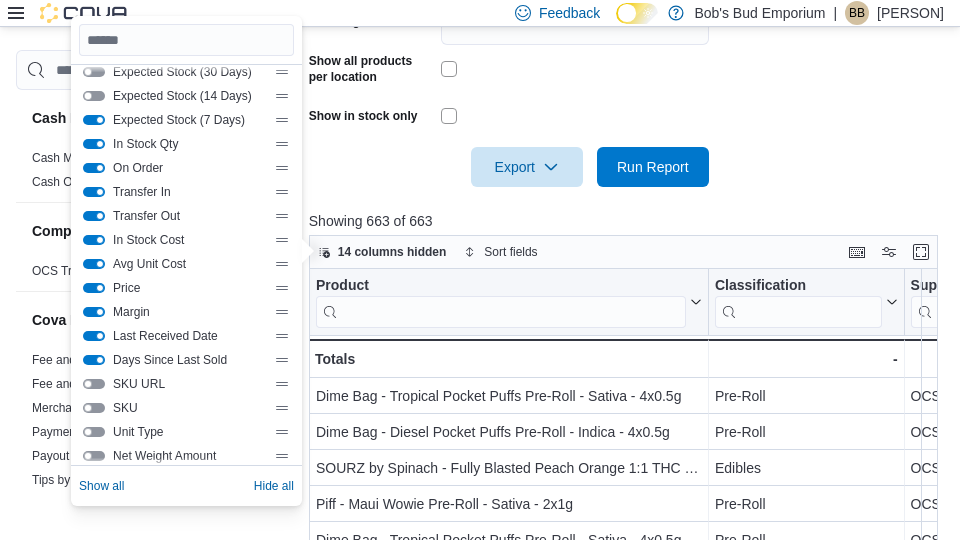 scroll, scrollTop: 285, scrollLeft: 0, axis: vertical 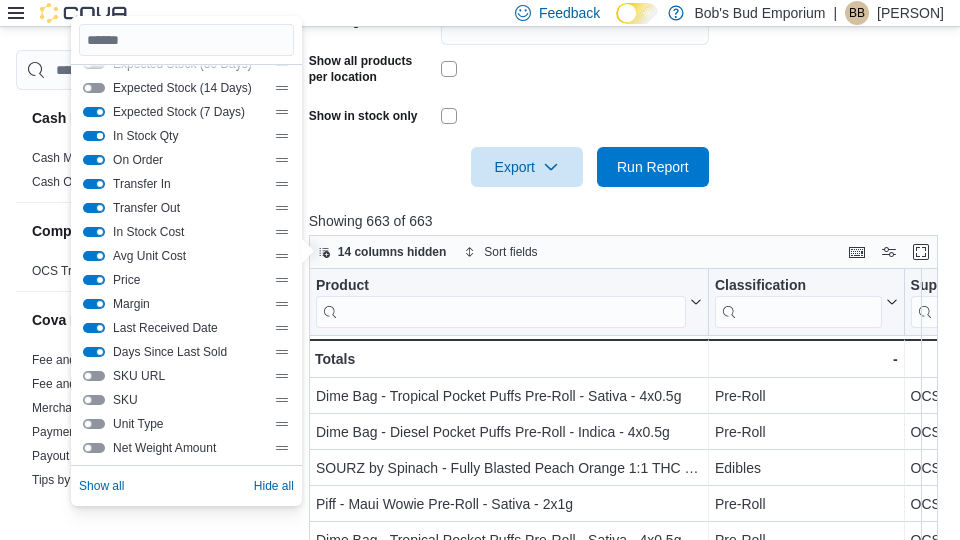 click at bounding box center [94, 136] 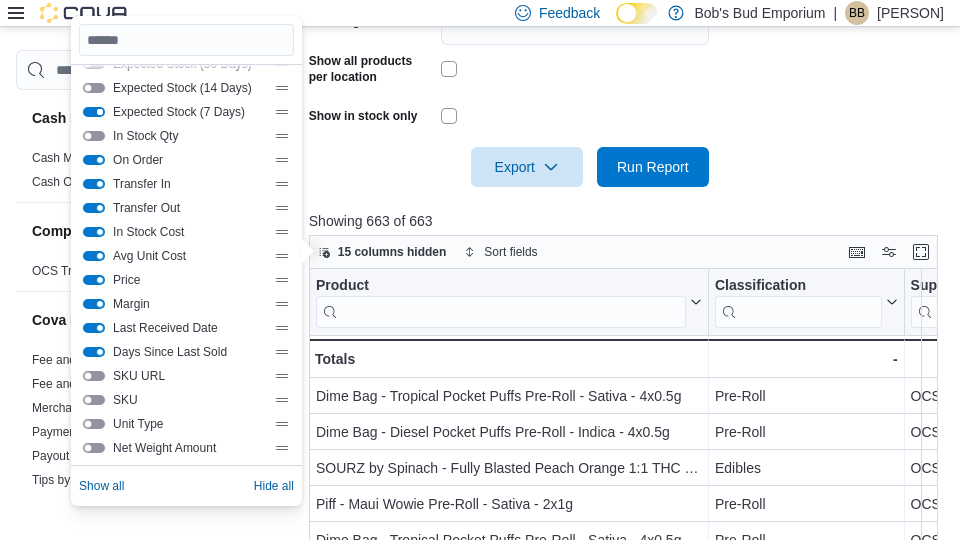 click at bounding box center [94, 112] 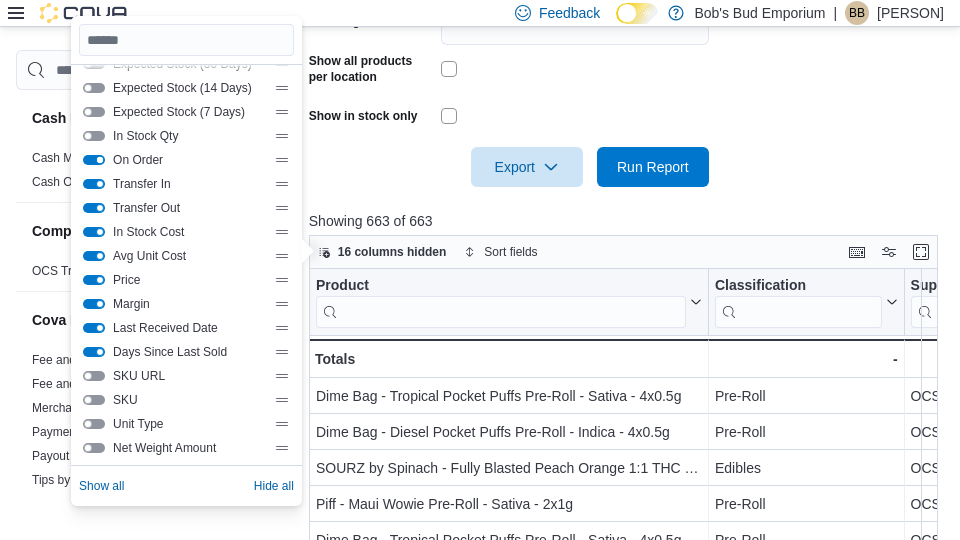 click at bounding box center [94, 160] 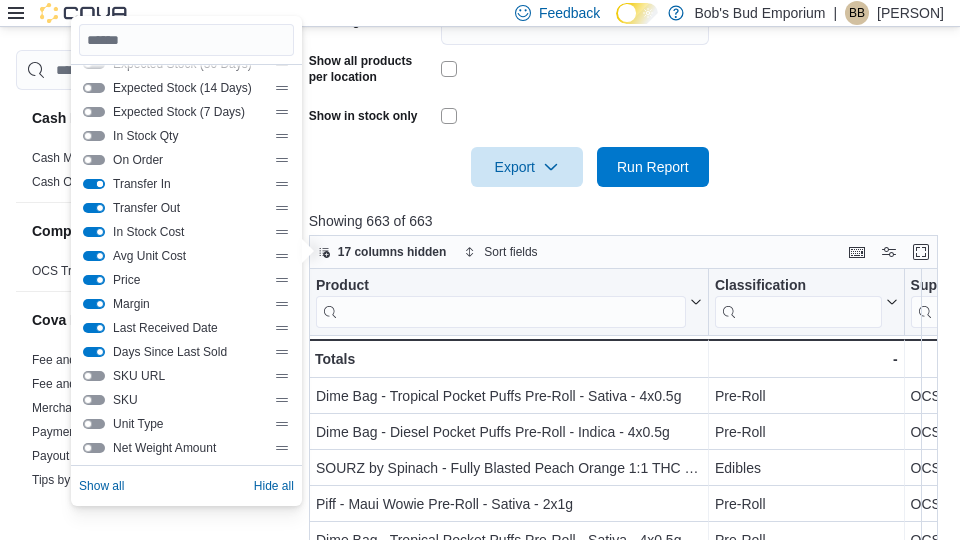 click at bounding box center [94, 184] 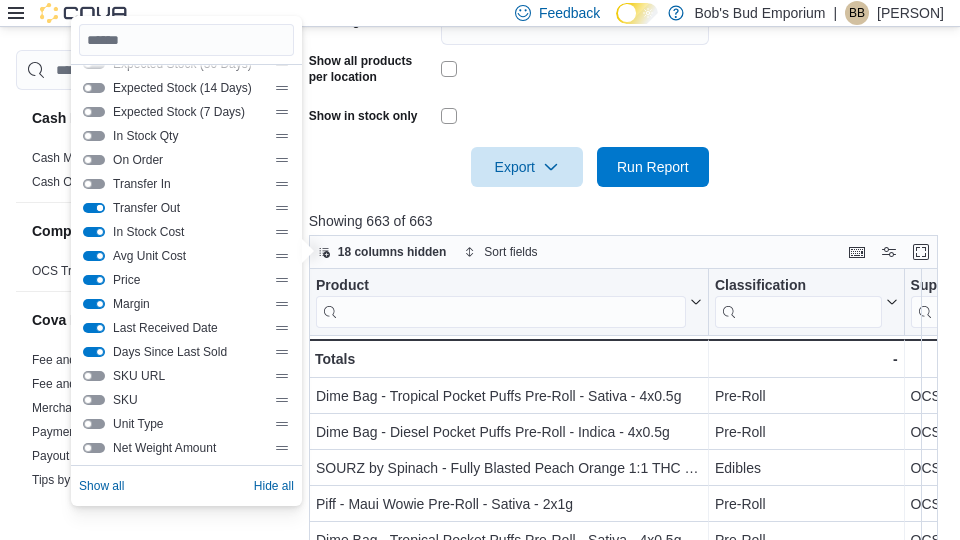 click at bounding box center [94, 208] 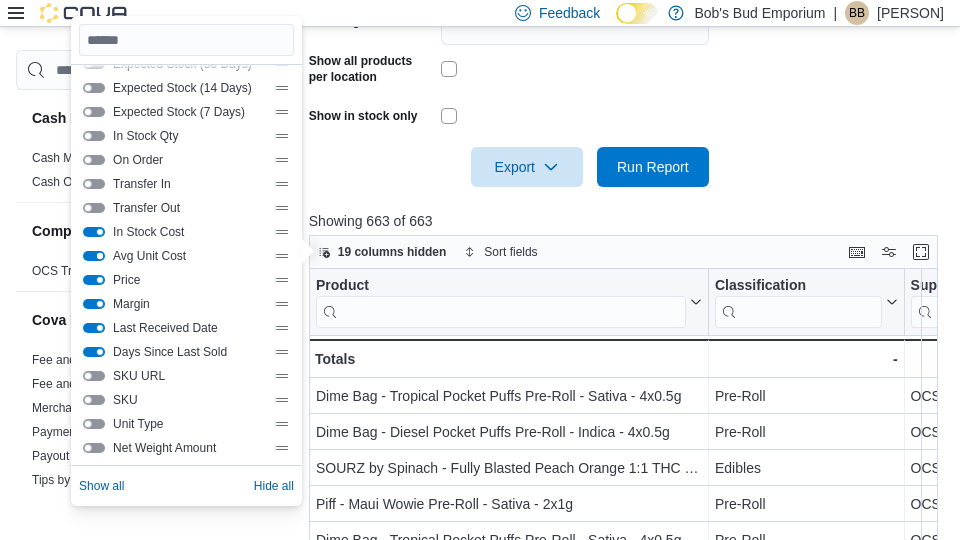 click at bounding box center (94, 256) 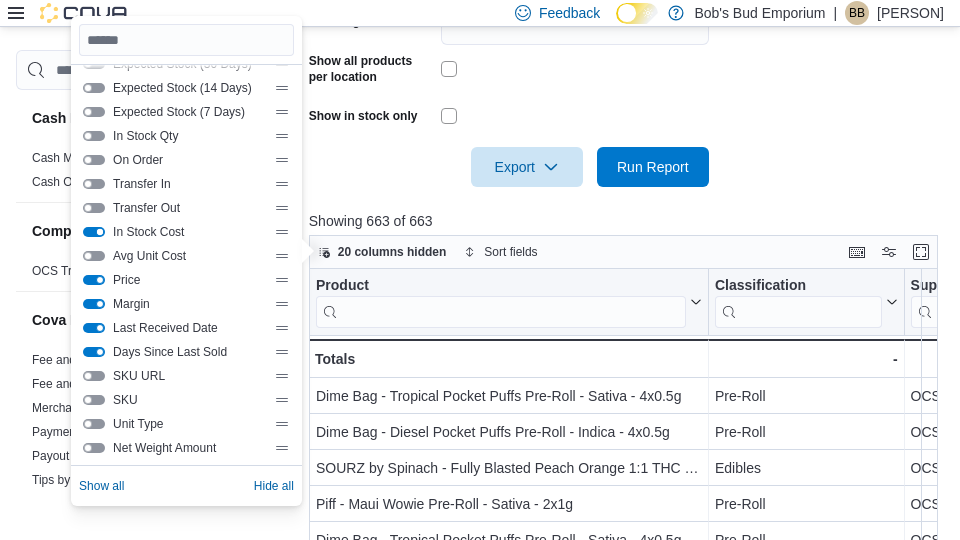 click at bounding box center (94, 232) 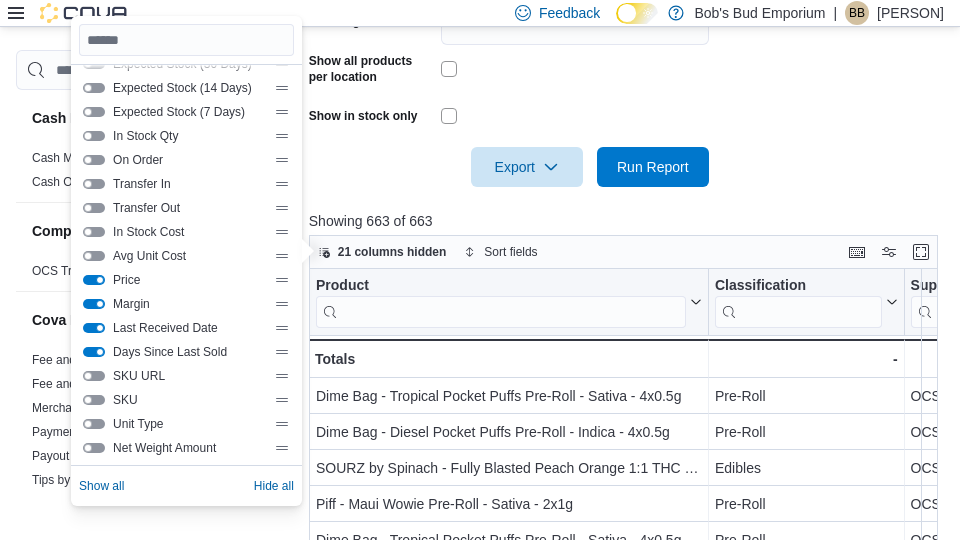 click at bounding box center [94, 136] 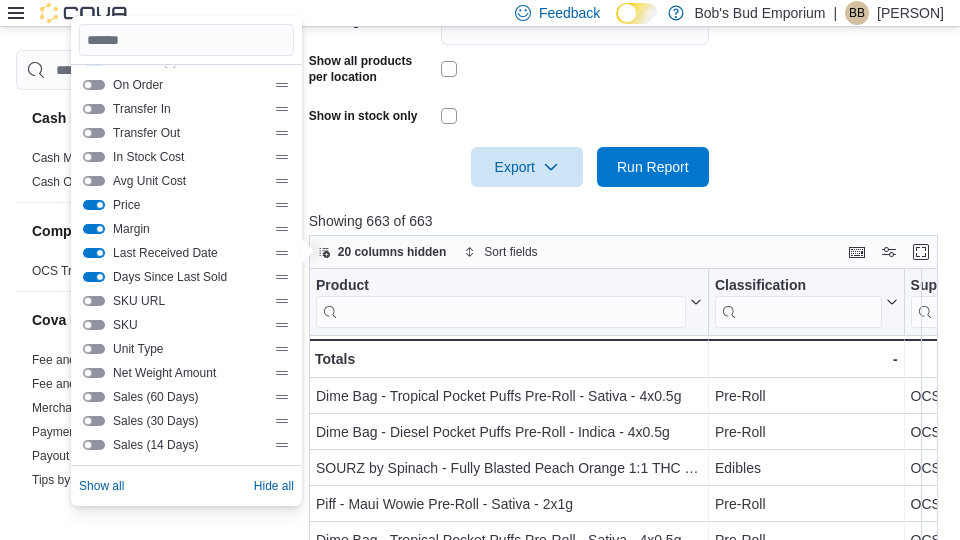 scroll, scrollTop: 463, scrollLeft: 0, axis: vertical 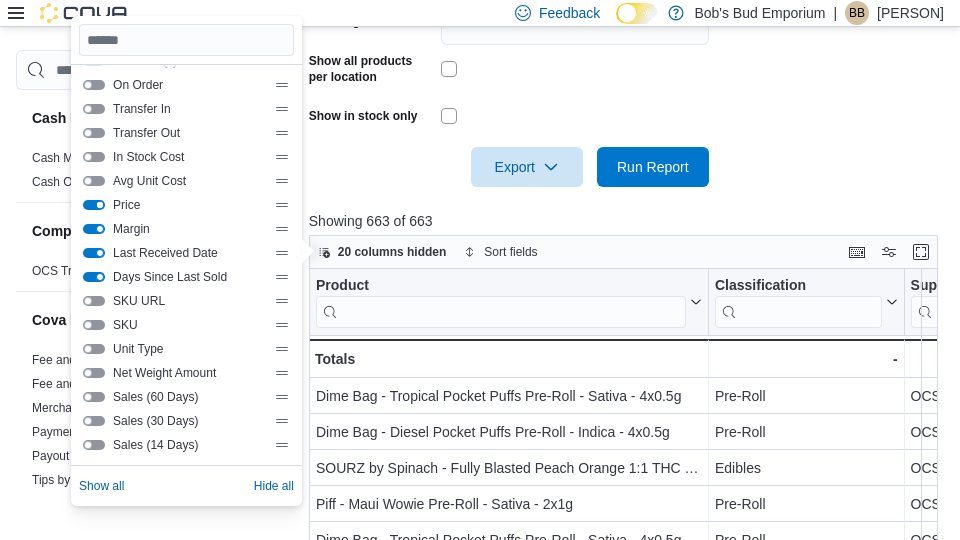 click at bounding box center [94, 205] 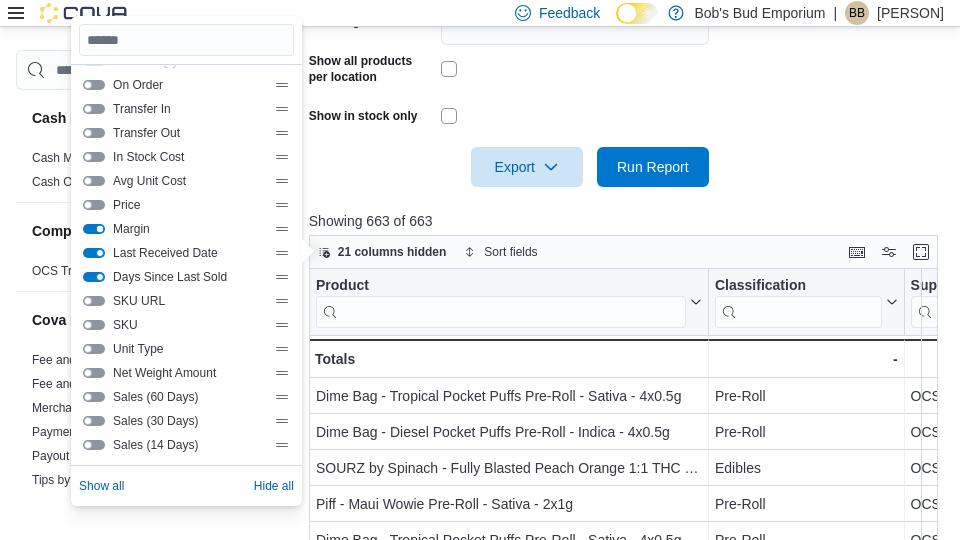 click at bounding box center (94, 229) 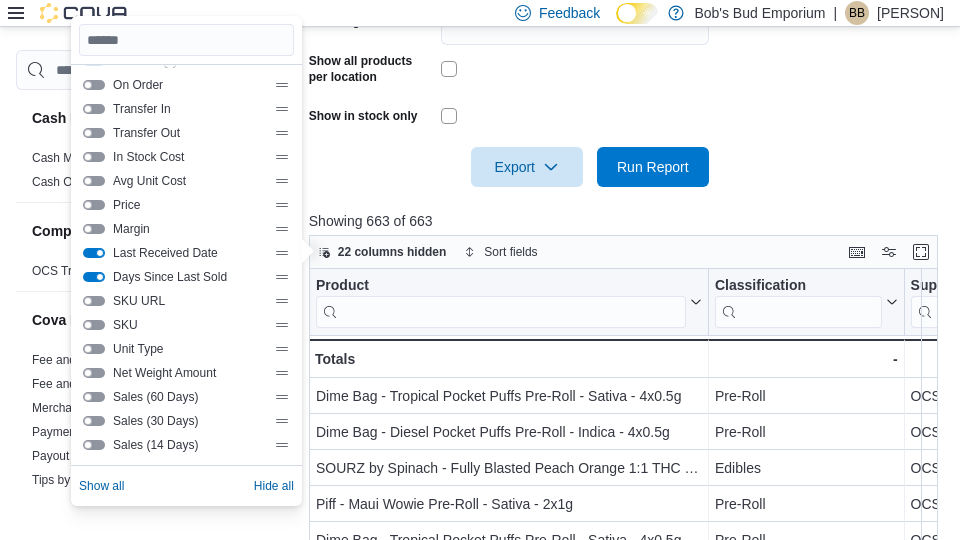 click on "Last Received Date" at bounding box center [186, 253] 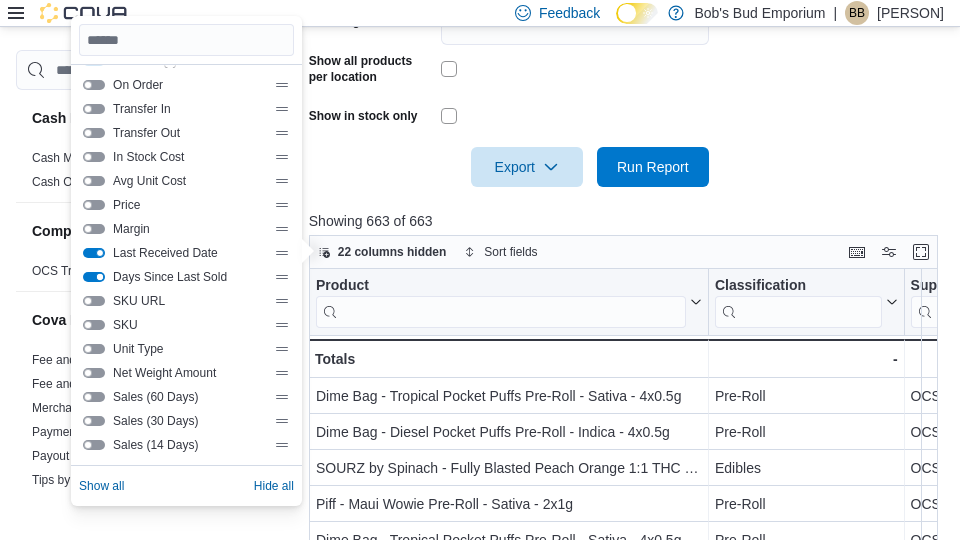 click at bounding box center [94, 277] 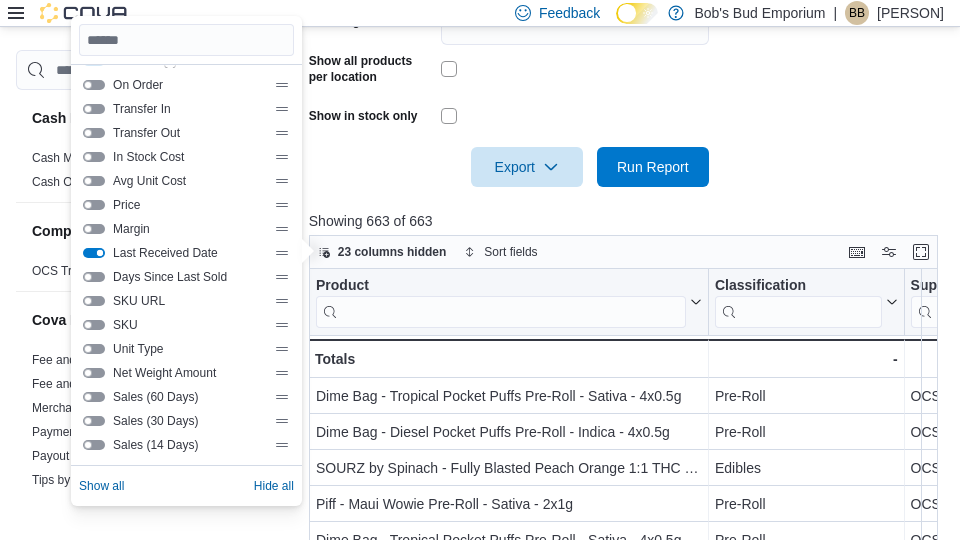 click at bounding box center [94, 253] 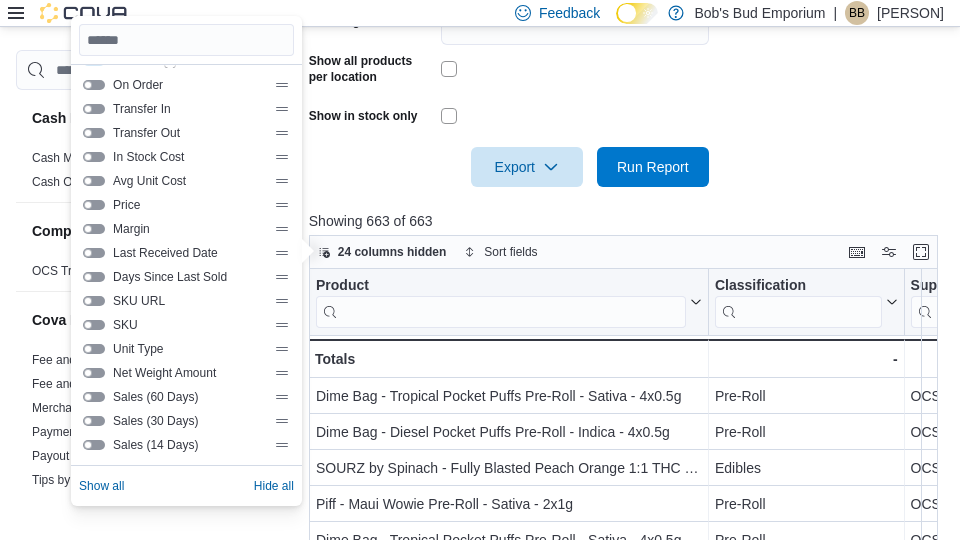 scroll, scrollTop: 475, scrollLeft: 0, axis: vertical 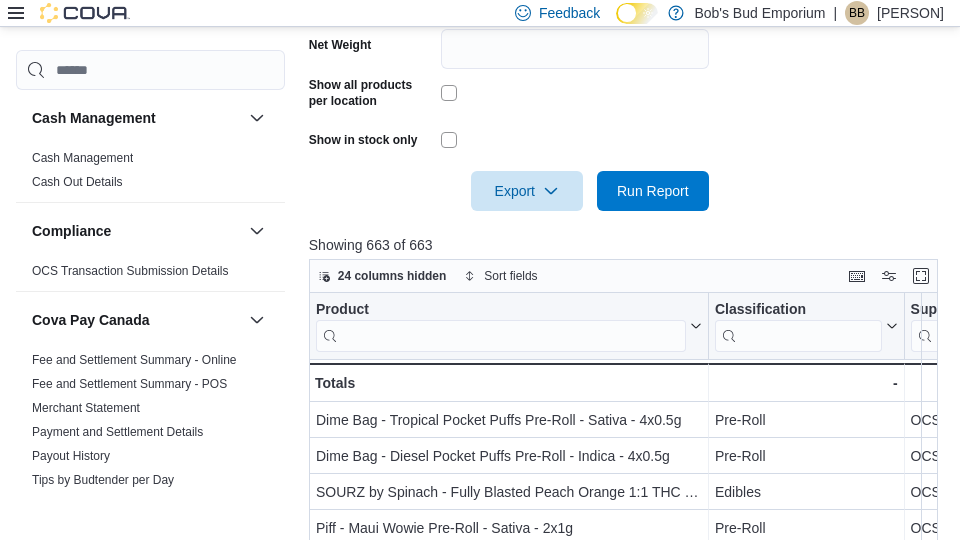 click on "Export  Run Report" at bounding box center [509, 191] 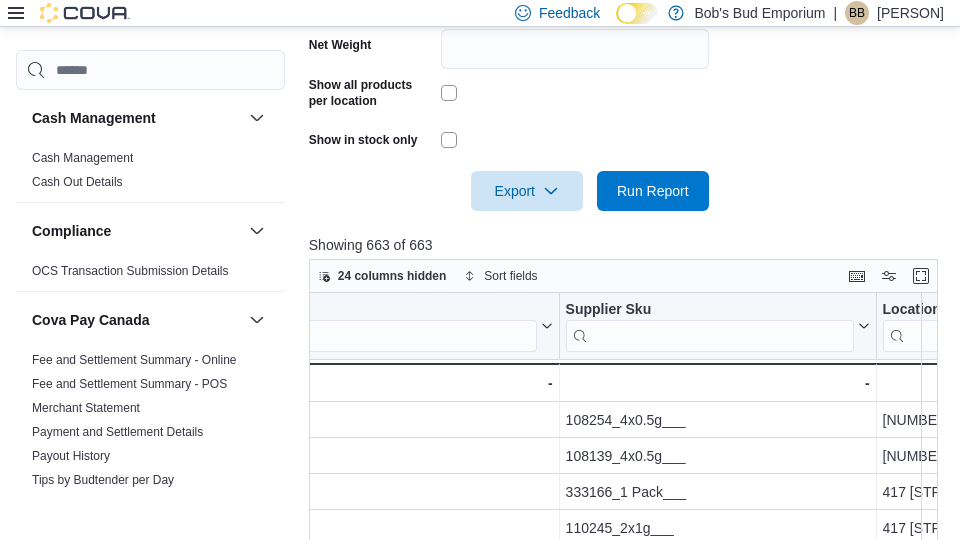 scroll, scrollTop: 0, scrollLeft: 746, axis: horizontal 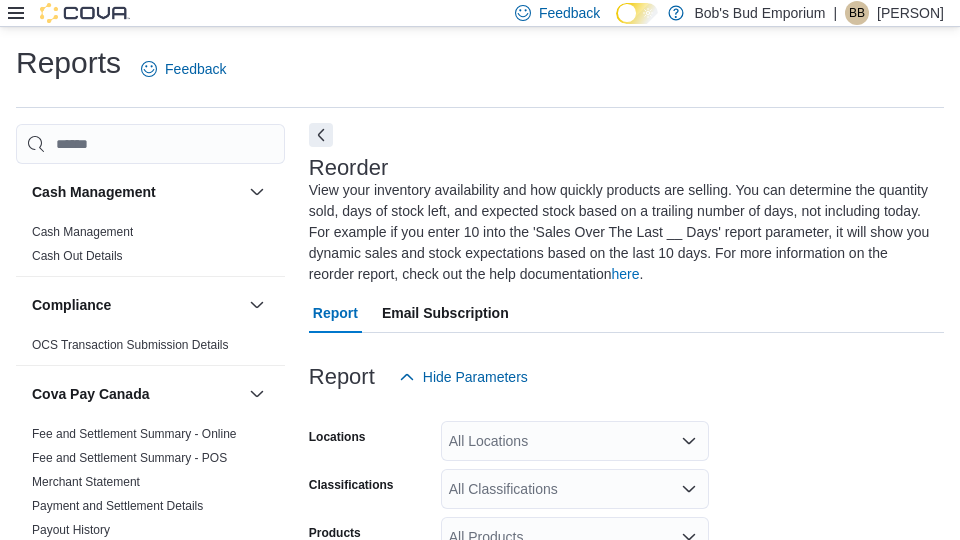 click at bounding box center (321, 135) 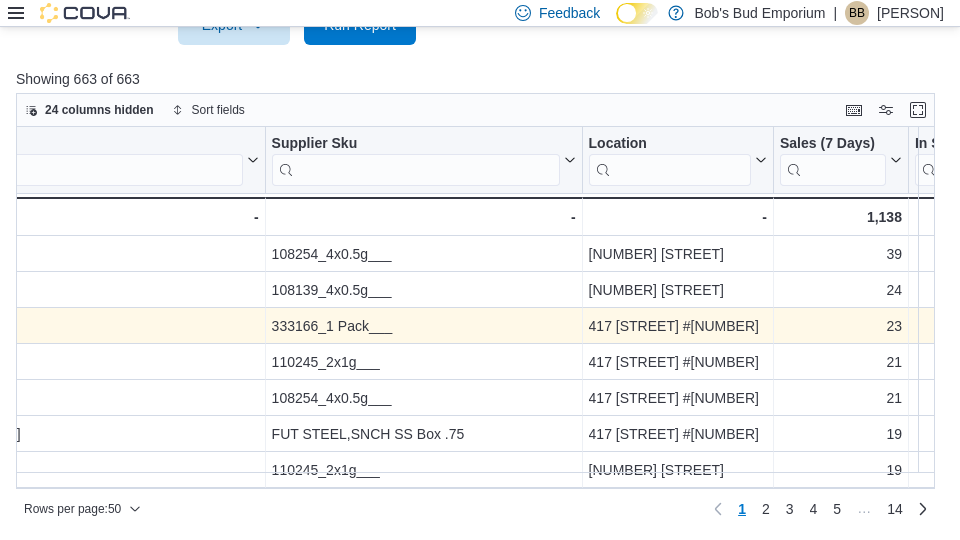 scroll, scrollTop: 825, scrollLeft: 0, axis: vertical 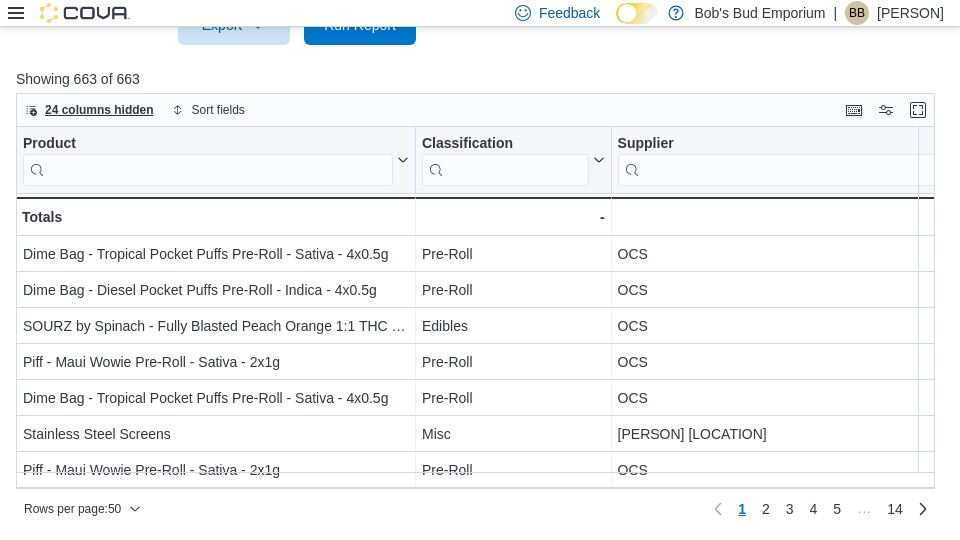click on "24 columns hidden" at bounding box center [99, 110] 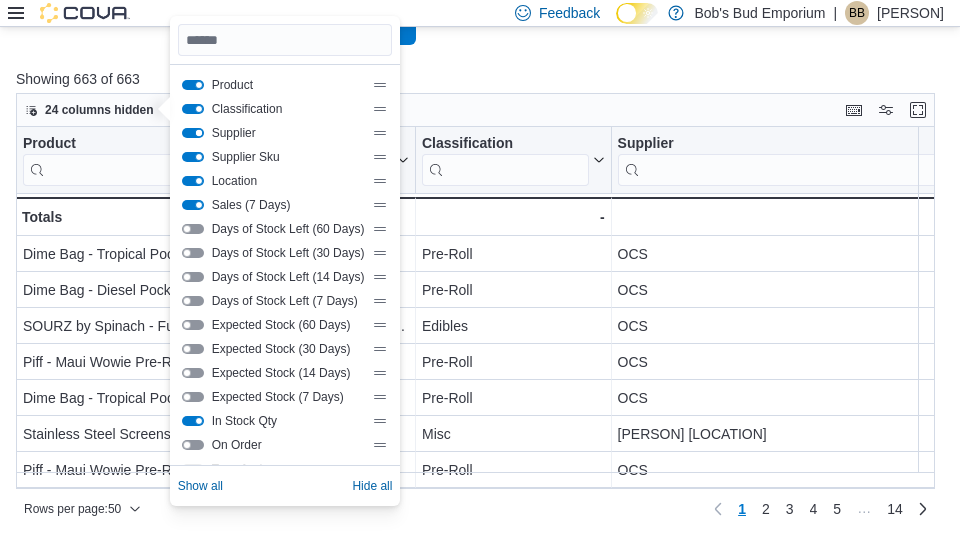click at bounding box center [193, 133] 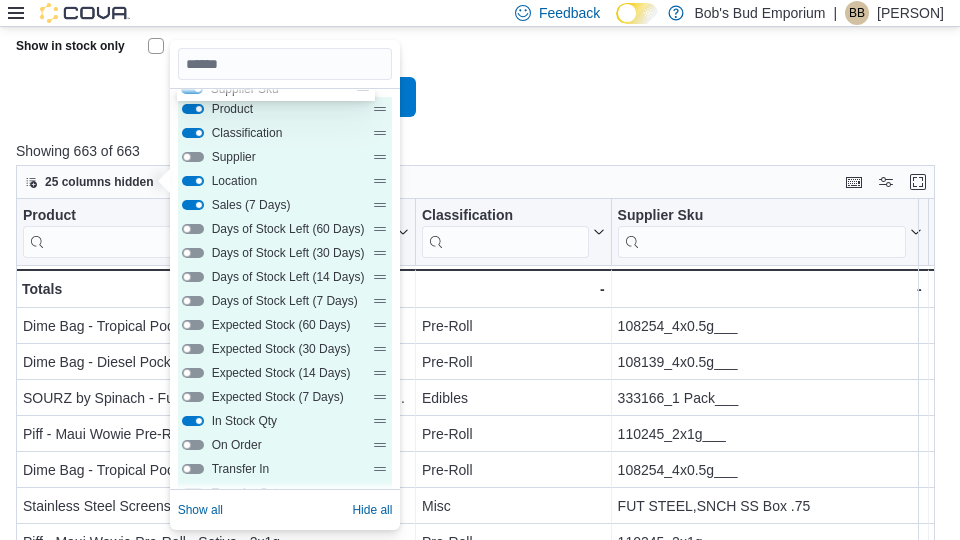 drag, startPoint x: 363, startPoint y: 159, endPoint x: 362, endPoint y: 86, distance: 73.00685 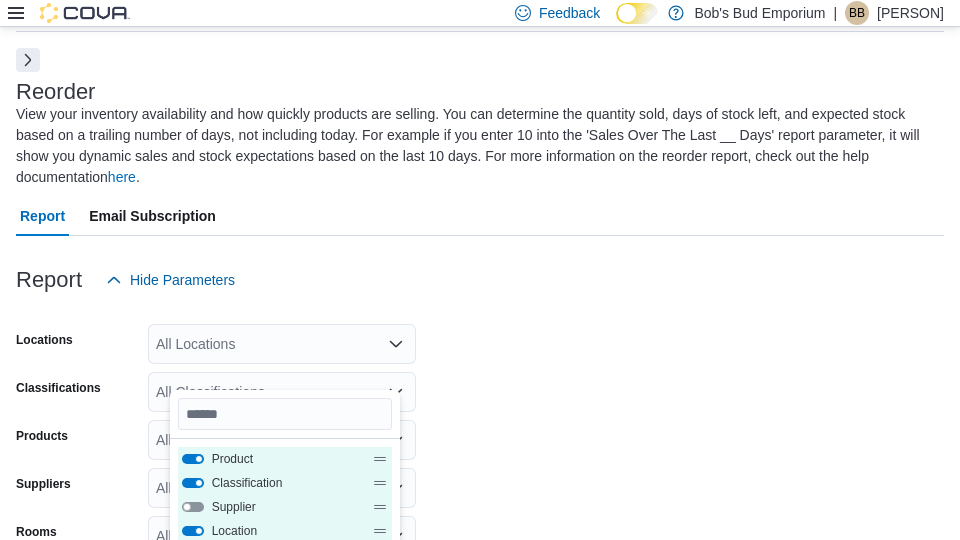 scroll, scrollTop: 0, scrollLeft: 0, axis: both 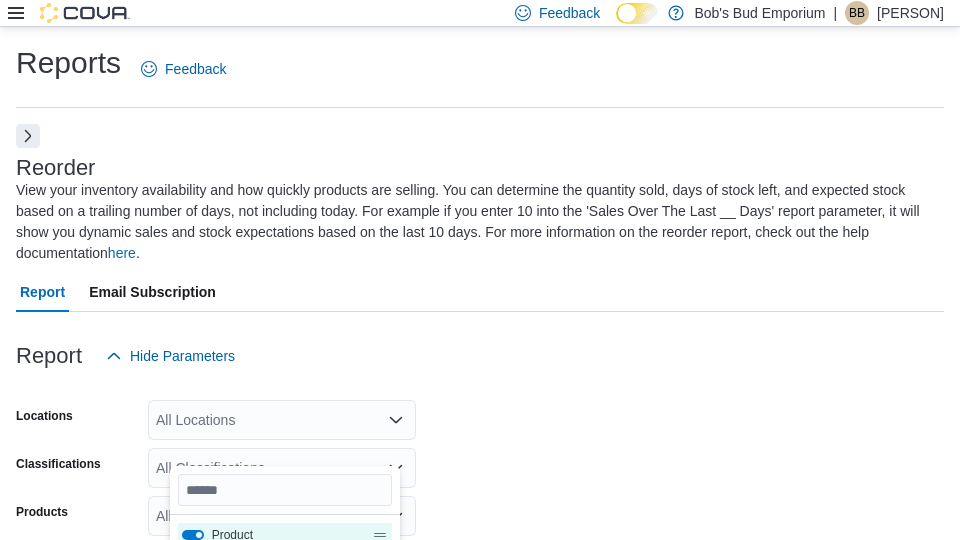 drag, startPoint x: 364, startPoint y: 312, endPoint x: 371, endPoint y: 225, distance: 87.28116 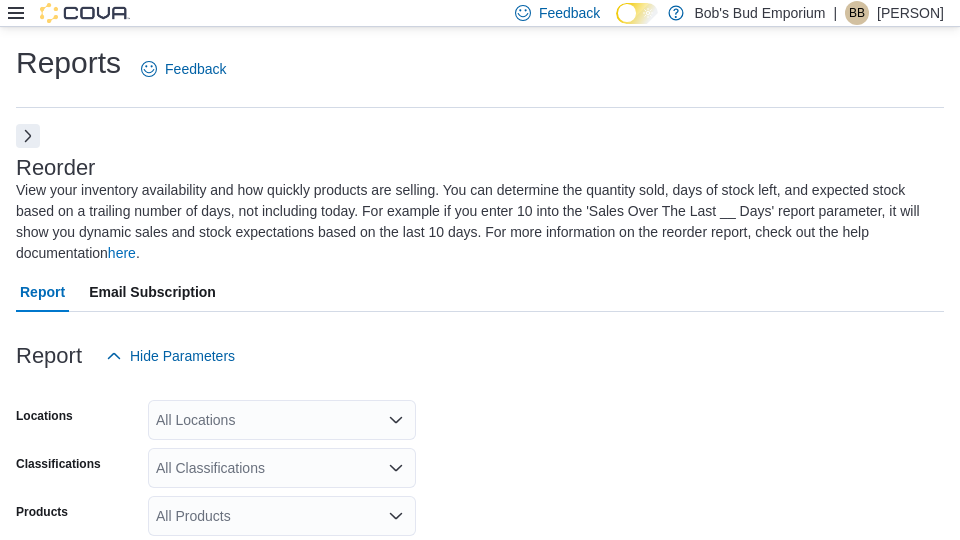 drag, startPoint x: 364, startPoint y: 319, endPoint x: 366, endPoint y: 271, distance: 48.04165 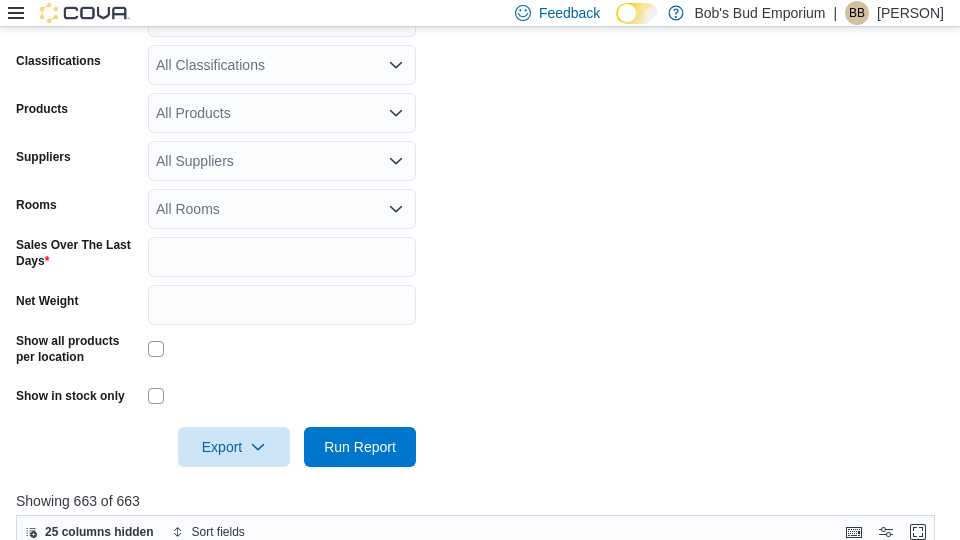 scroll, scrollTop: 416, scrollLeft: 0, axis: vertical 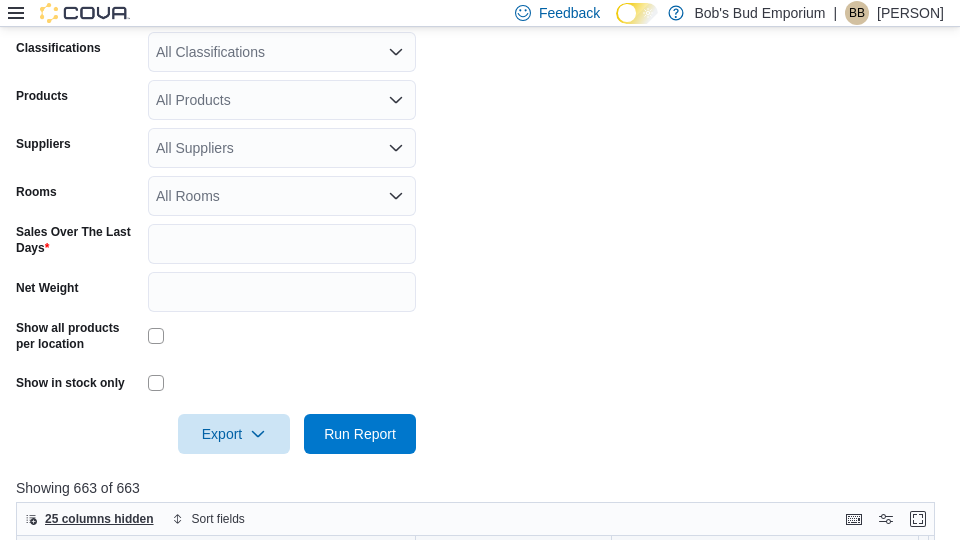 click on "25 columns hidden" at bounding box center [99, 519] 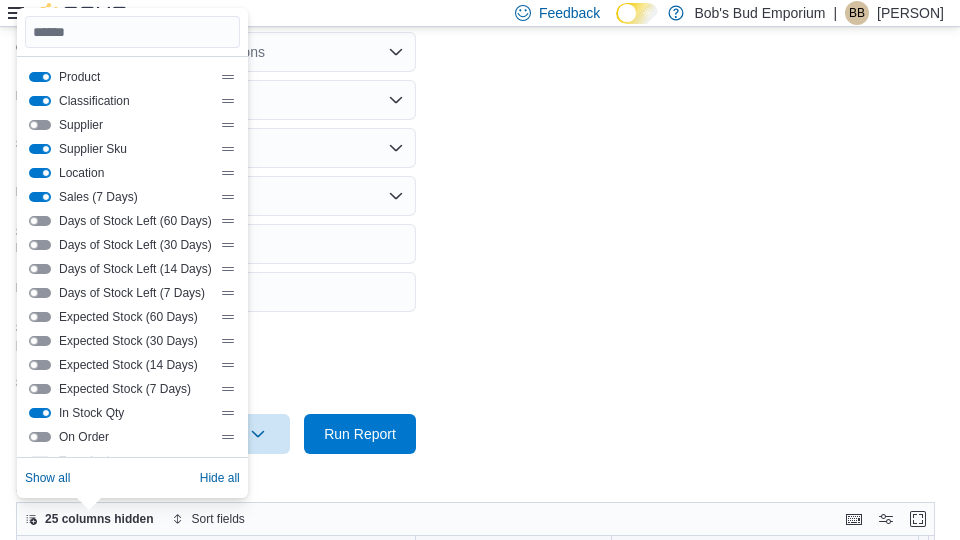 drag, startPoint x: 216, startPoint y: 146, endPoint x: 220, endPoint y: 92, distance: 54.147945 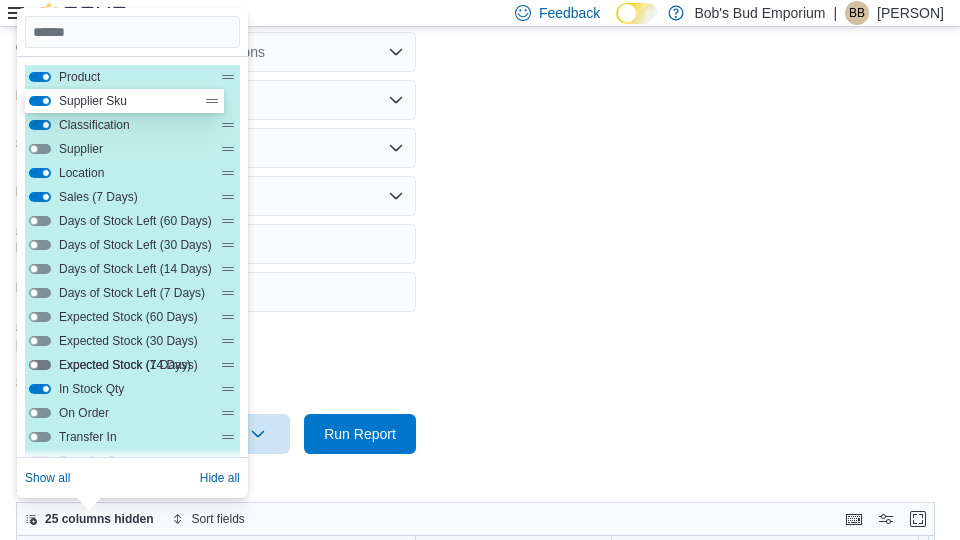 scroll, scrollTop: 415, scrollLeft: 0, axis: vertical 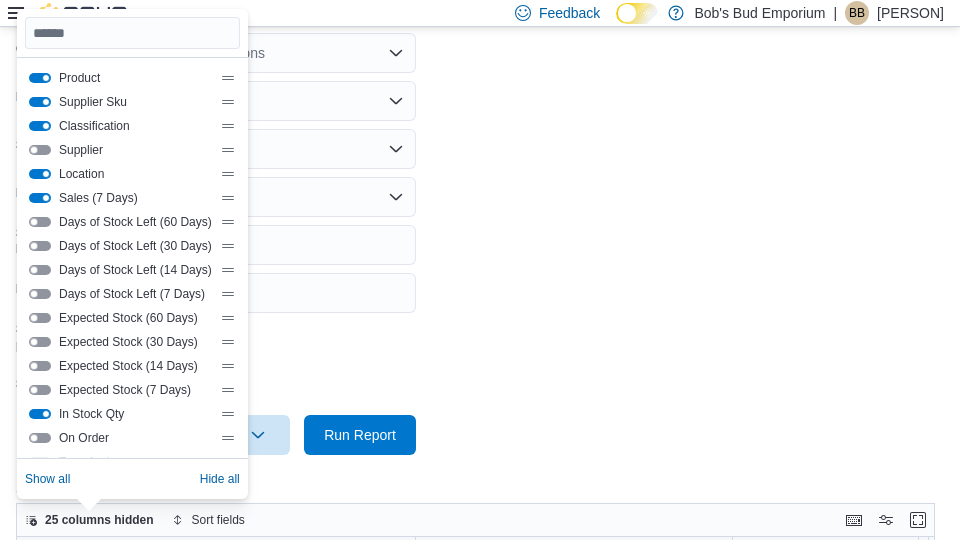 drag, startPoint x: 217, startPoint y: 98, endPoint x: 217, endPoint y: 81, distance: 17 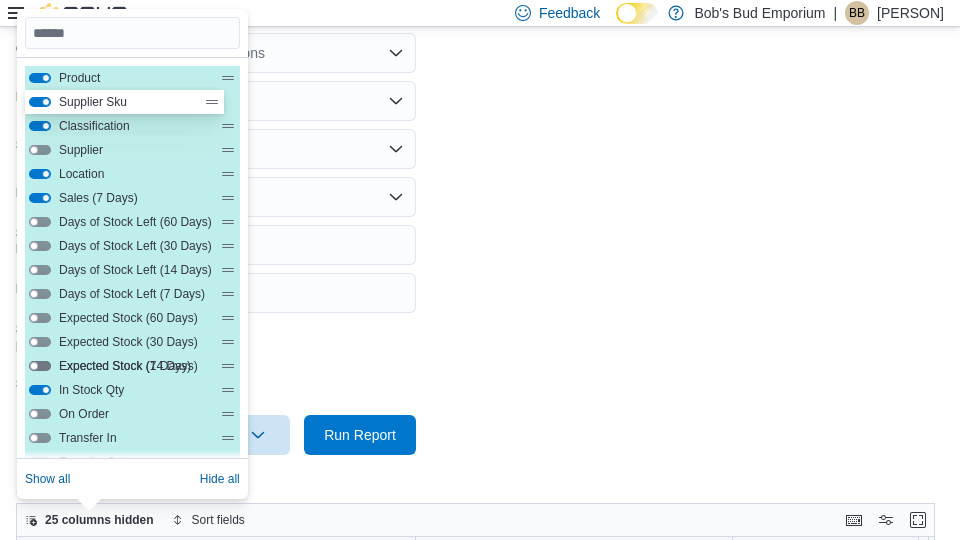 scroll, scrollTop: 414, scrollLeft: 0, axis: vertical 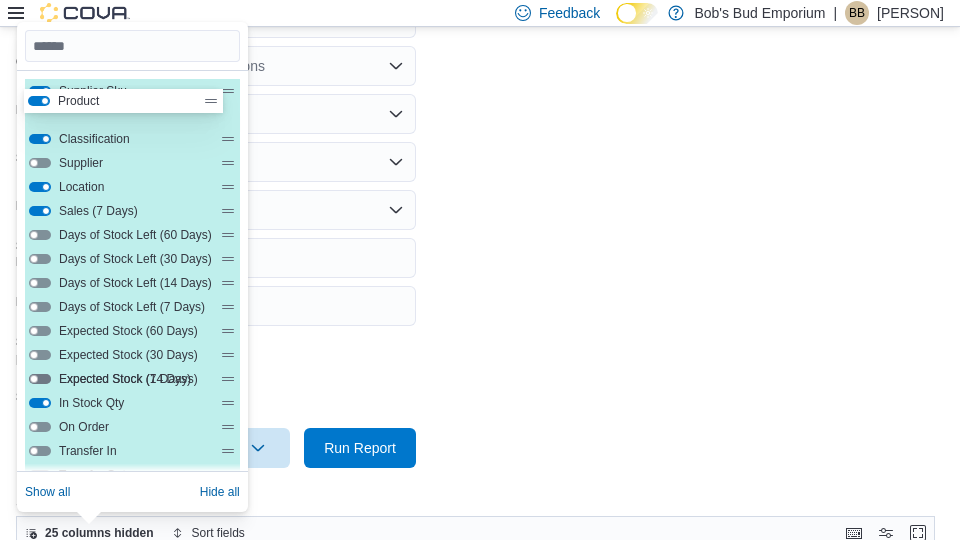 drag, startPoint x: 213, startPoint y: 74, endPoint x: 211, endPoint y: 109, distance: 35.057095 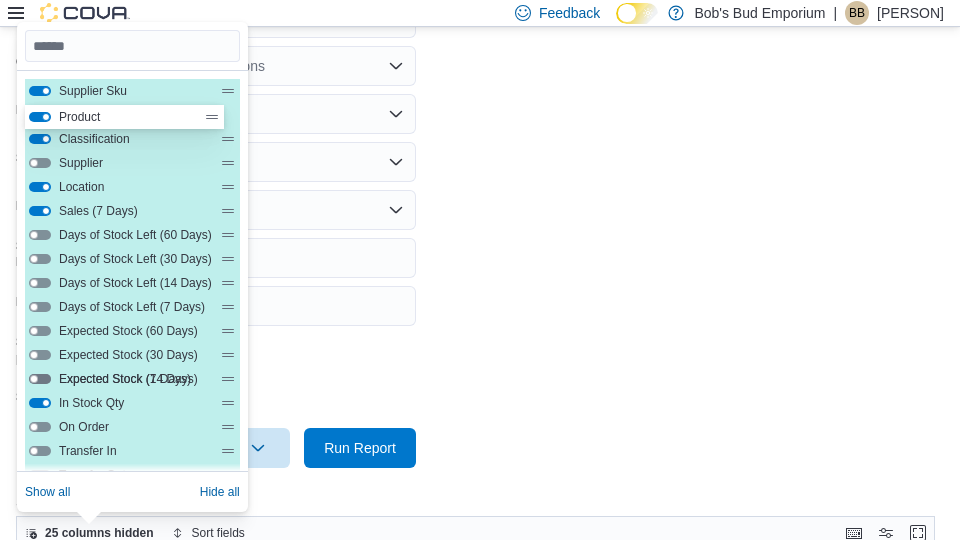 scroll, scrollTop: 400, scrollLeft: 0, axis: vertical 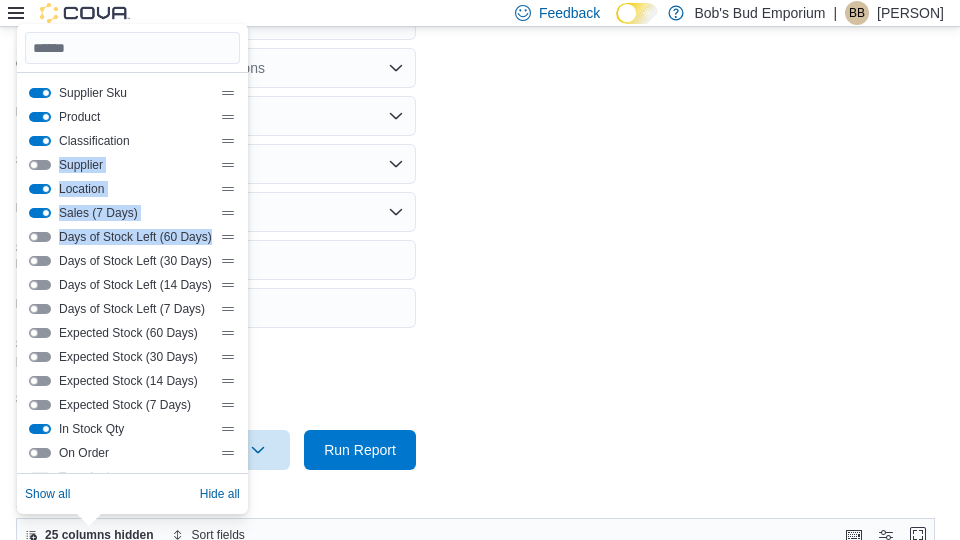 drag, startPoint x: 212, startPoint y: 130, endPoint x: 209, endPoint y: 239, distance: 109.041275 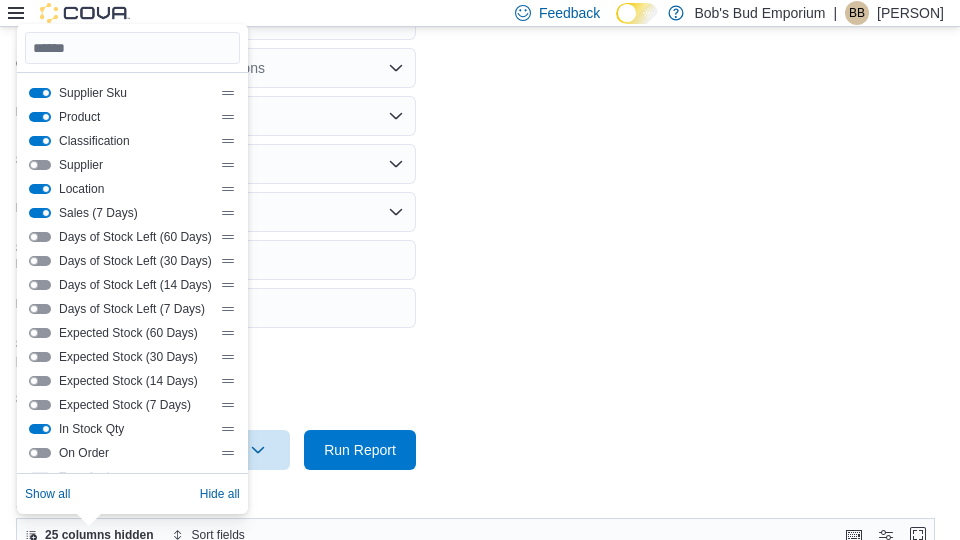 click on "Supplier" at bounding box center (132, 165) 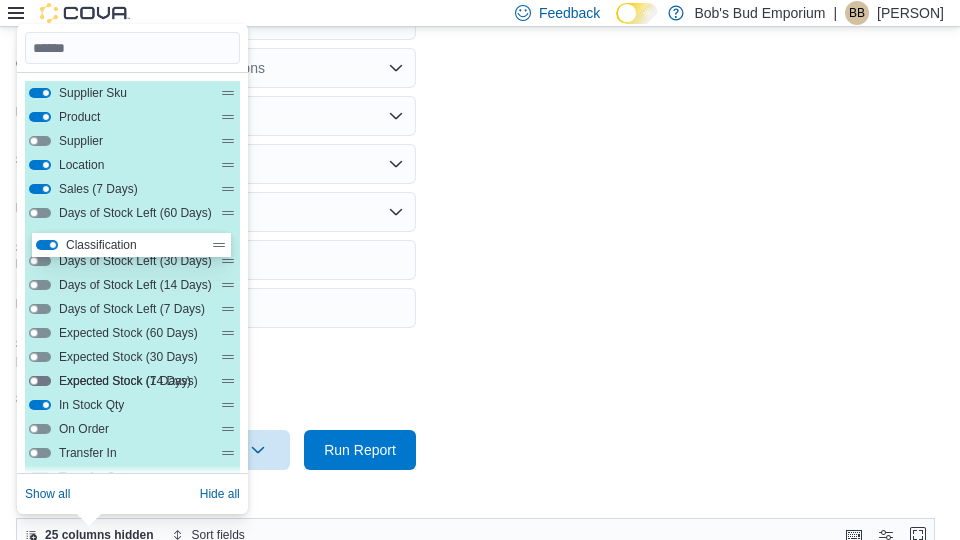 drag, startPoint x: 212, startPoint y: 139, endPoint x: 219, endPoint y: 251, distance: 112.21854 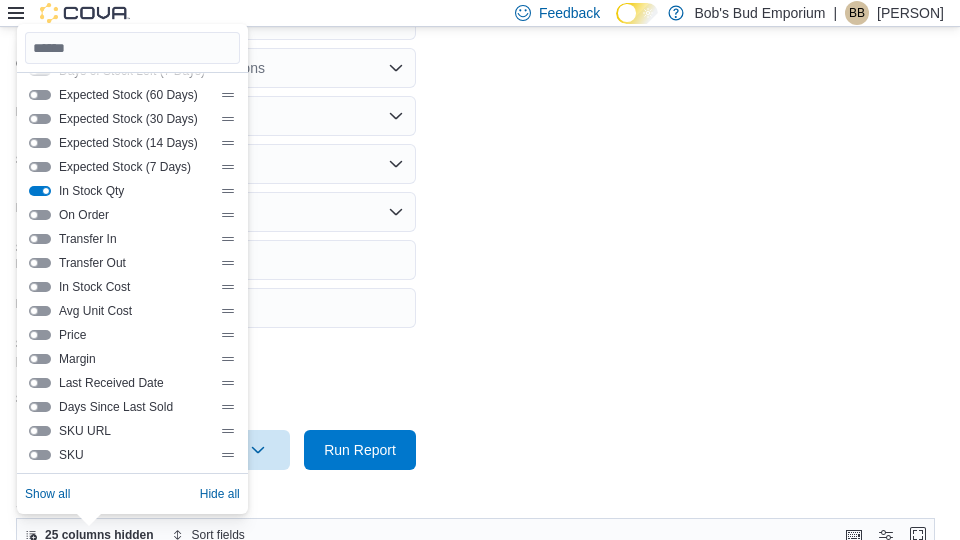 scroll, scrollTop: 237, scrollLeft: 0, axis: vertical 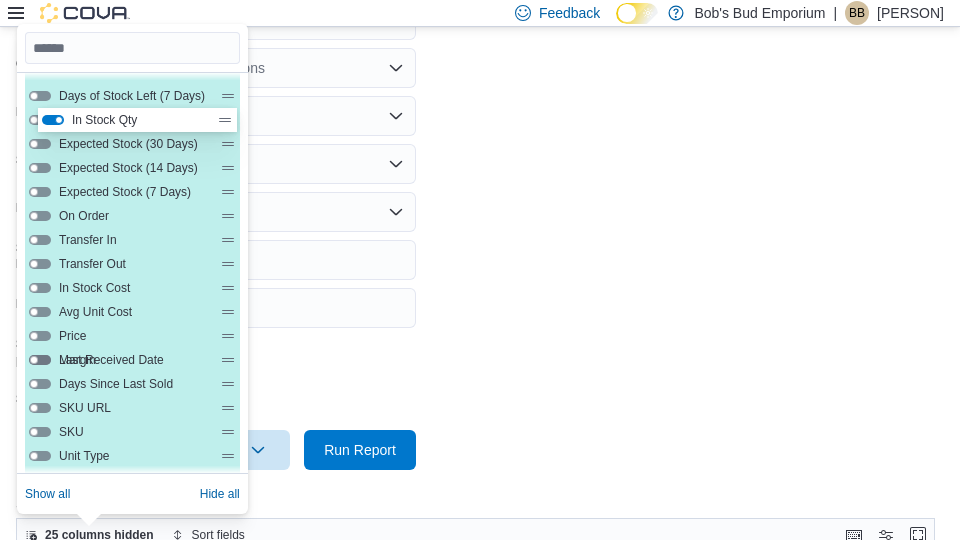 drag, startPoint x: 215, startPoint y: 299, endPoint x: 229, endPoint y: 105, distance: 194.5045 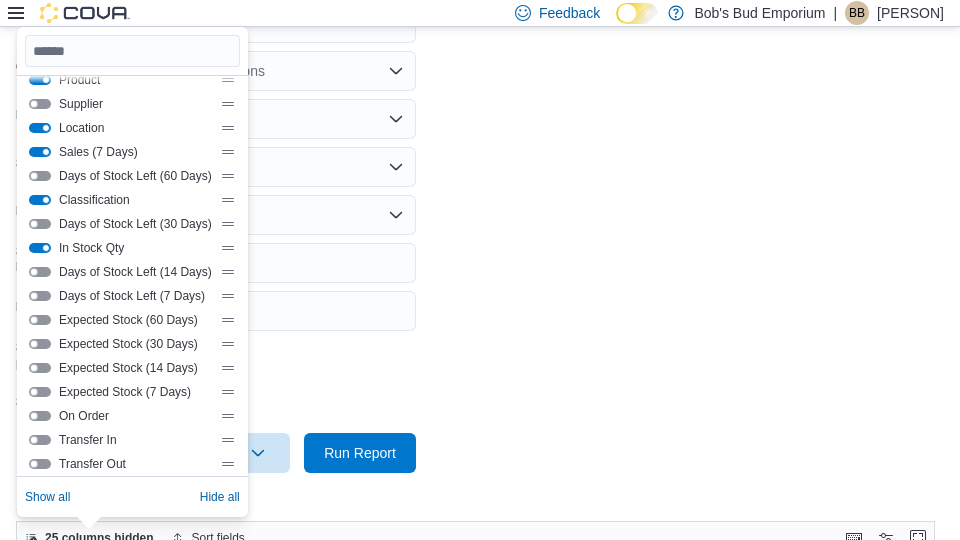 scroll, scrollTop: 23, scrollLeft: 0, axis: vertical 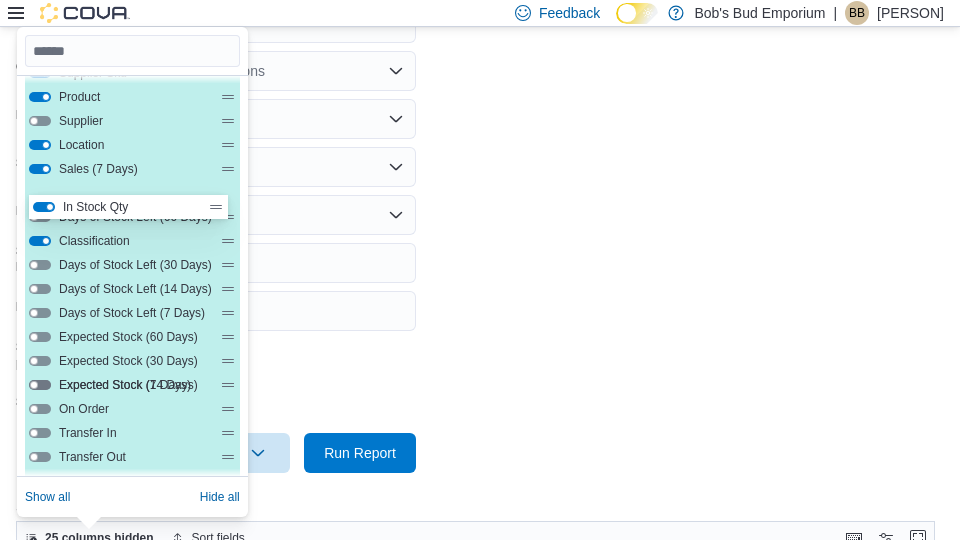 drag, startPoint x: 212, startPoint y: 289, endPoint x: 216, endPoint y: 190, distance: 99.08077 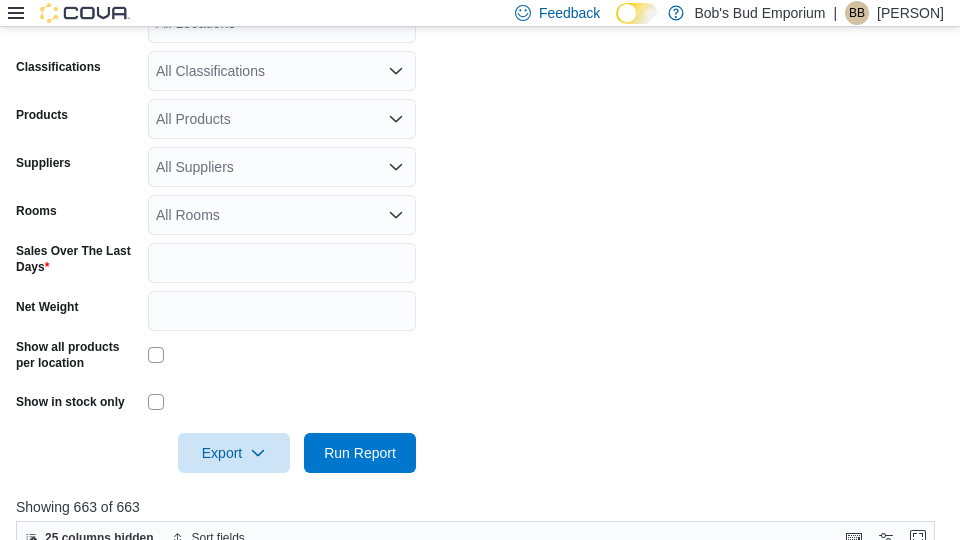 click on "Locations All Locations Classifications All Classifications Products All Products Suppliers All Suppliers Rooms All Rooms Sales Over The Last Days * Net Weight Show all products per location Show in stock only Export  Run Report" at bounding box center (480, 226) 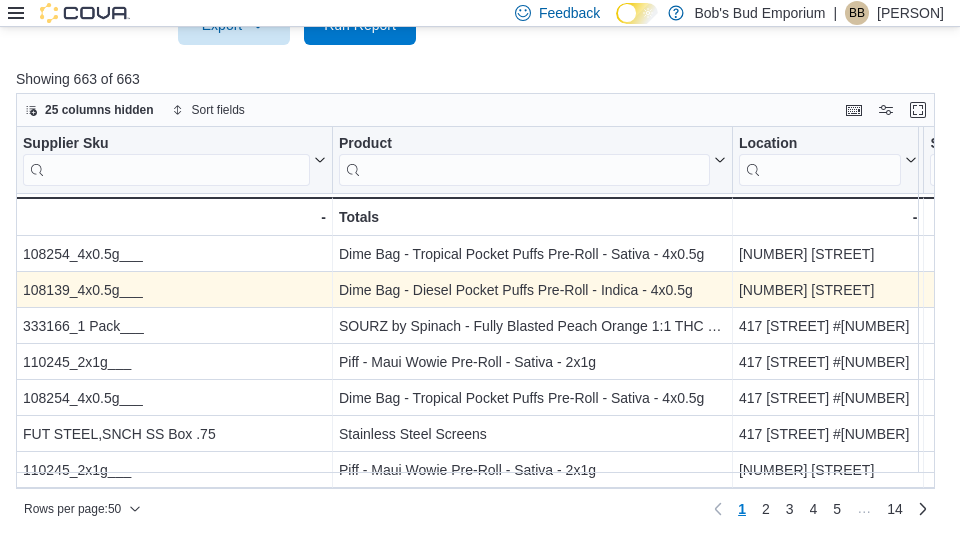 scroll, scrollTop: 825, scrollLeft: 0, axis: vertical 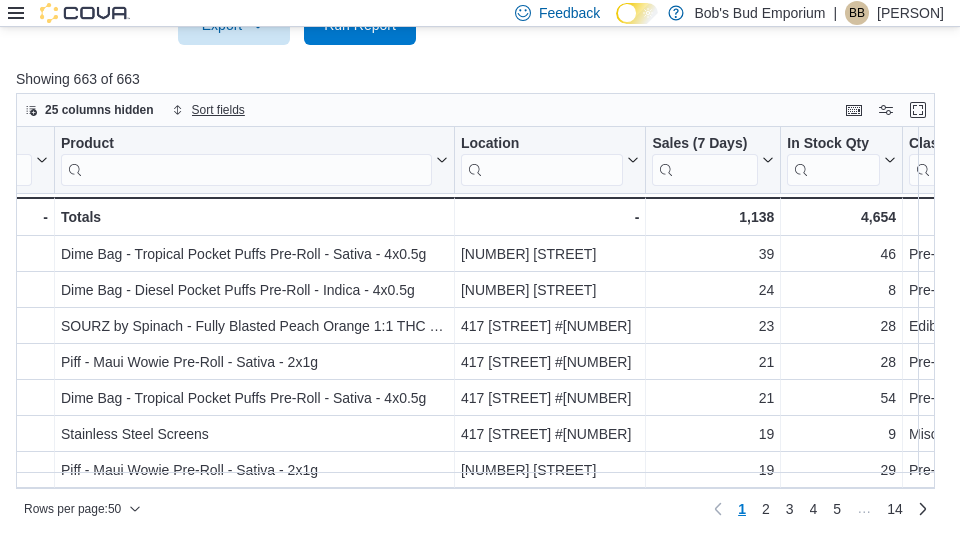 click on "Sort fields" at bounding box center (218, 110) 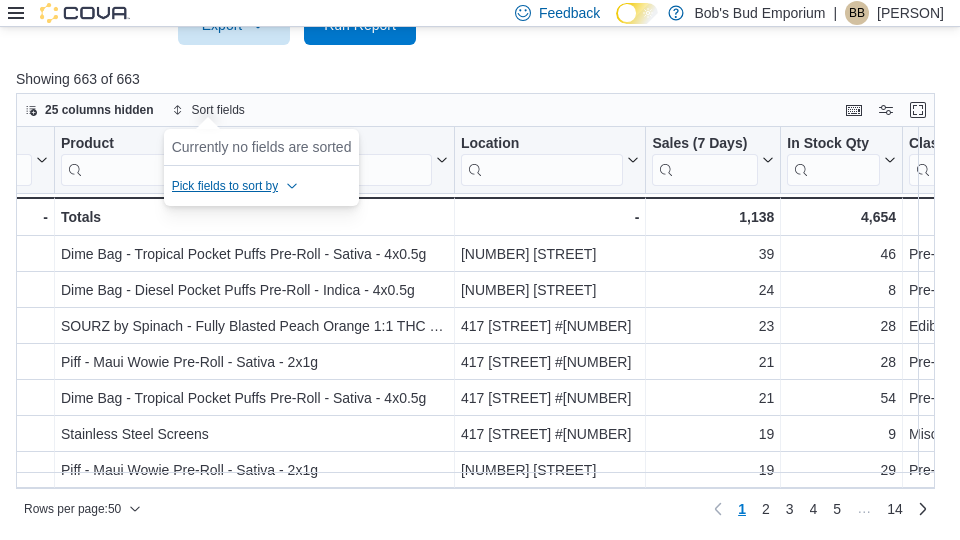 click on "Pick fields to sort by" at bounding box center [225, 186] 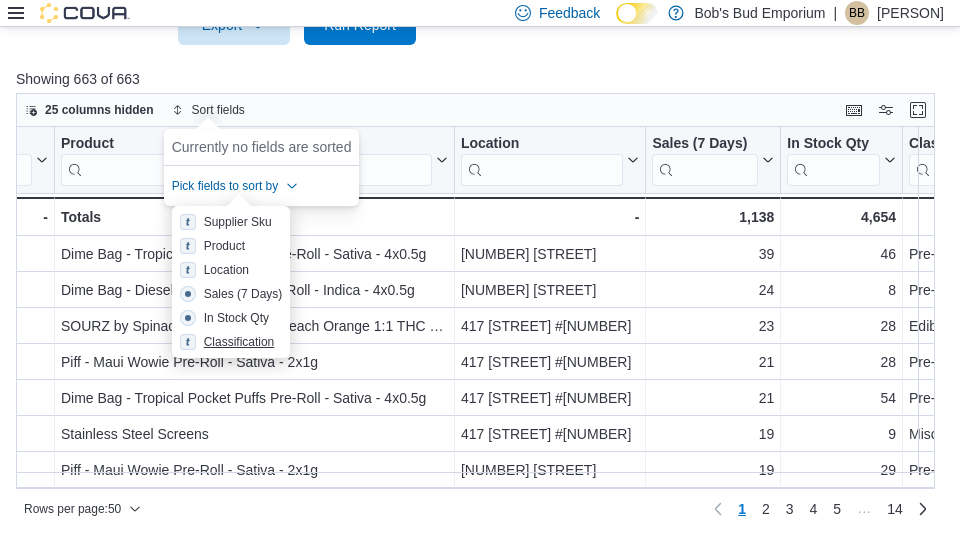 click on "Classification" at bounding box center (239, 342) 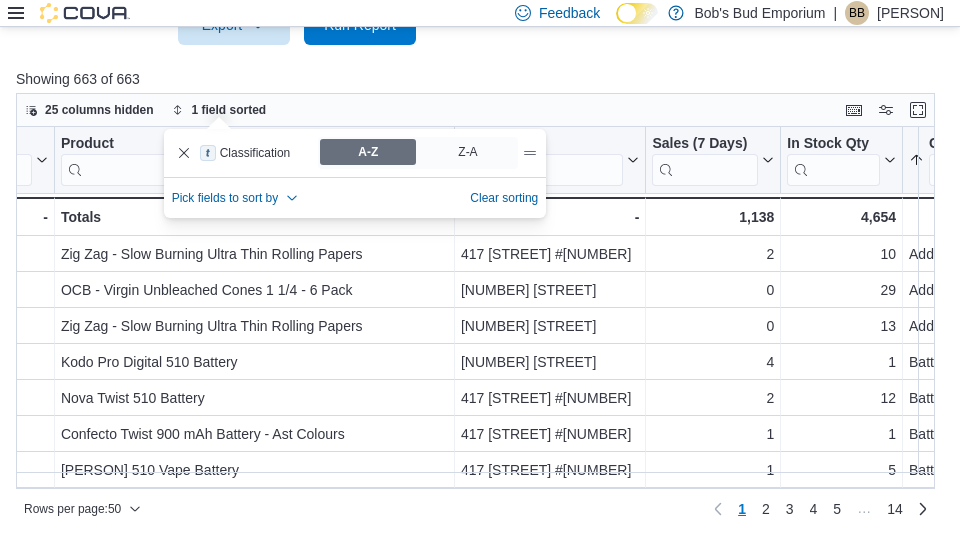 click on "25 columns hidden 1 field sorted" at bounding box center (475, 110) 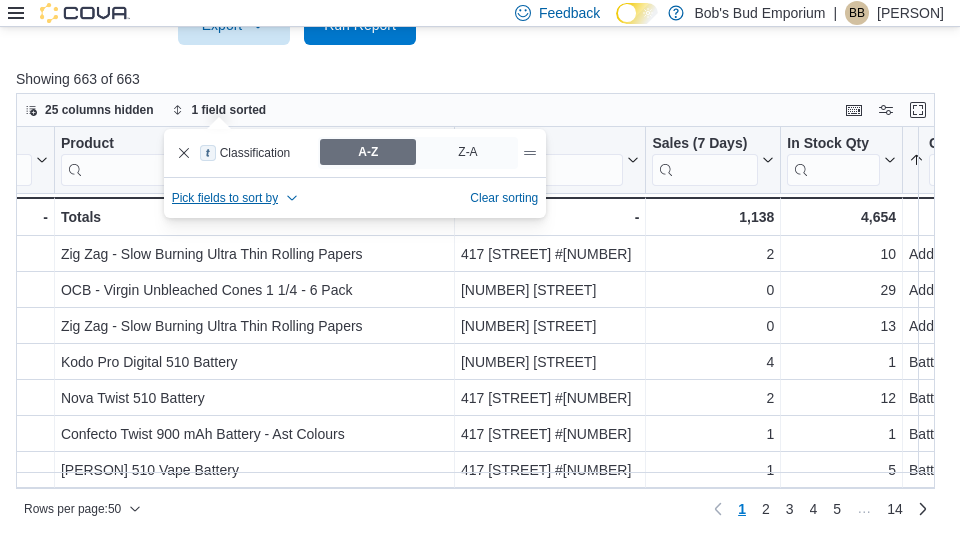 click on "Pick fields to sort by" at bounding box center (225, 198) 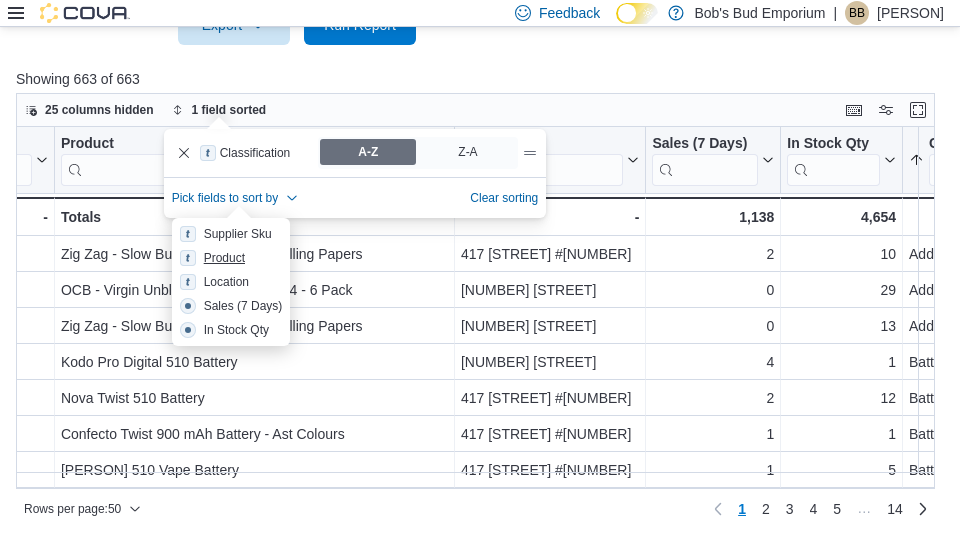 click on "Product" at bounding box center [224, 258] 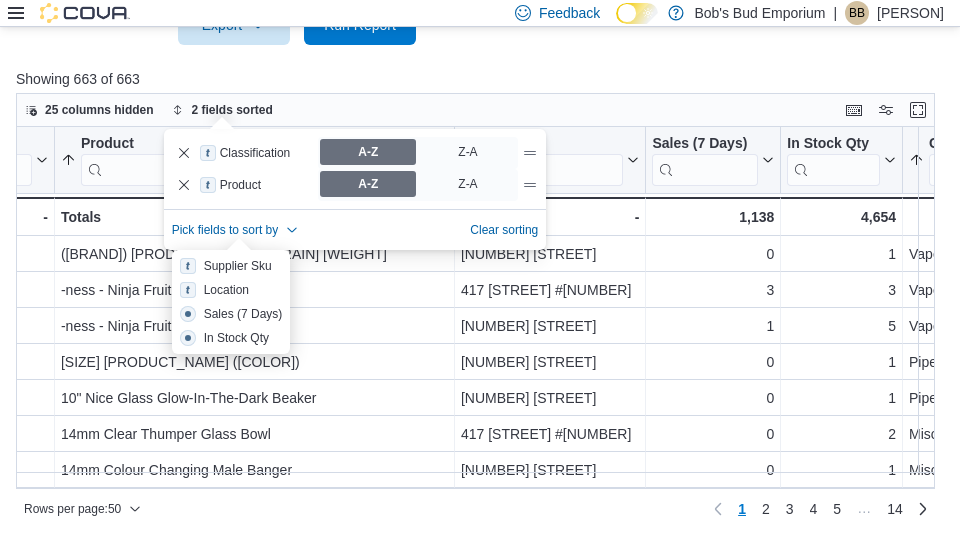 click on "25 columns hidden 2 fields sorted" at bounding box center [475, 110] 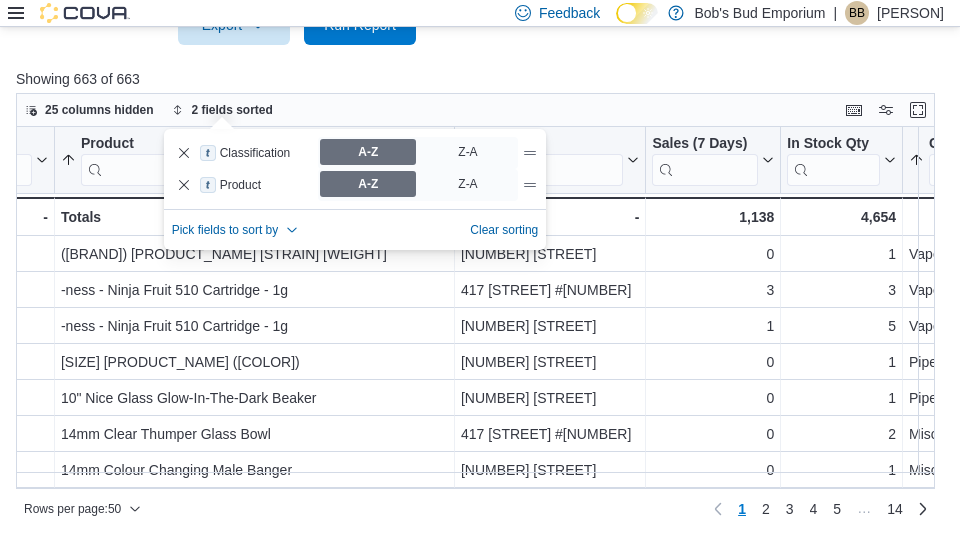 click on "Showing 663 of 663" at bounding box center [480, 79] 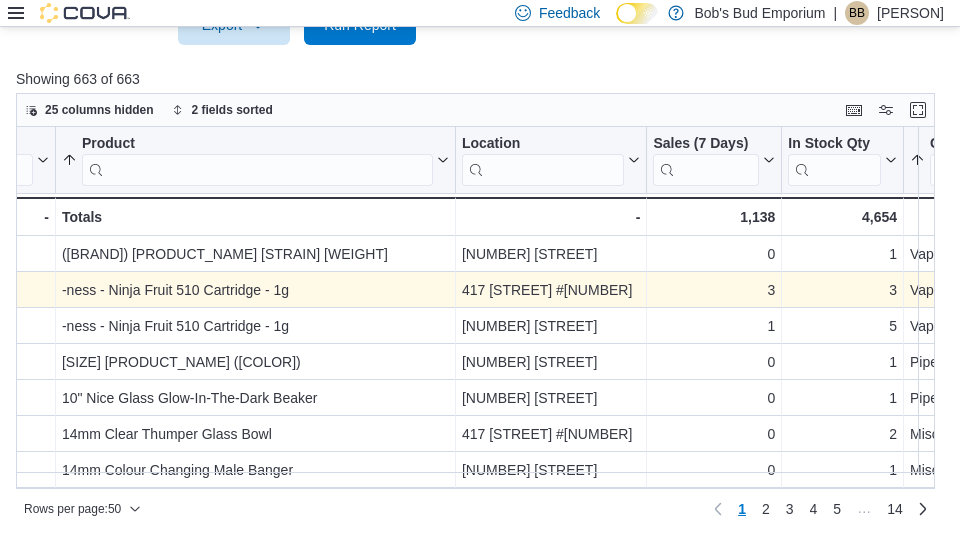 scroll, scrollTop: 0, scrollLeft: 276, axis: horizontal 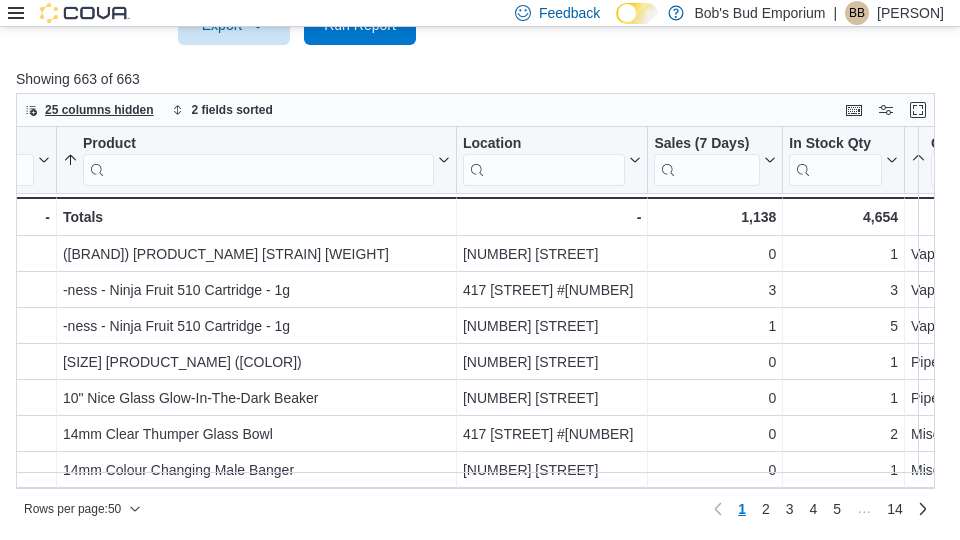 click on "25 columns hidden" at bounding box center (99, 110) 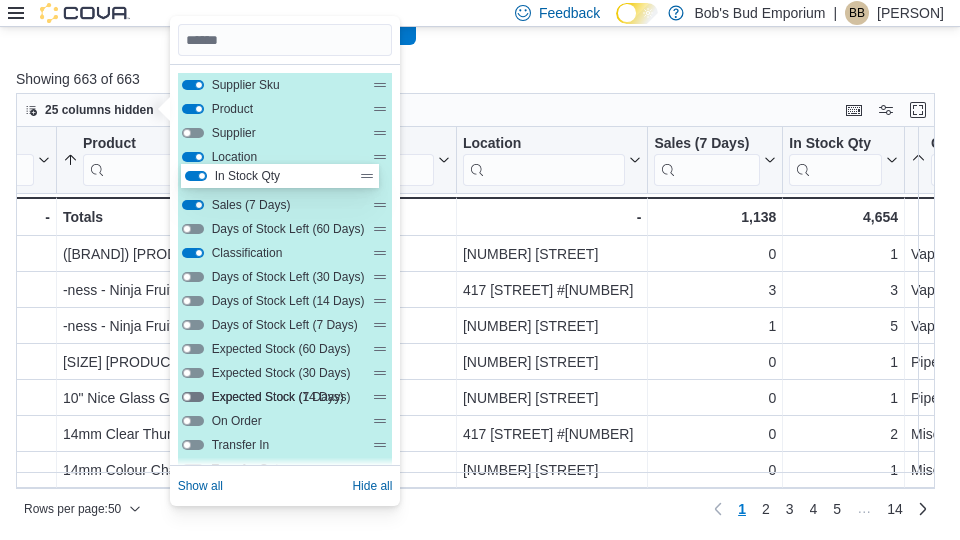 drag, startPoint x: 366, startPoint y: 206, endPoint x: 369, endPoint y: 171, distance: 35.128338 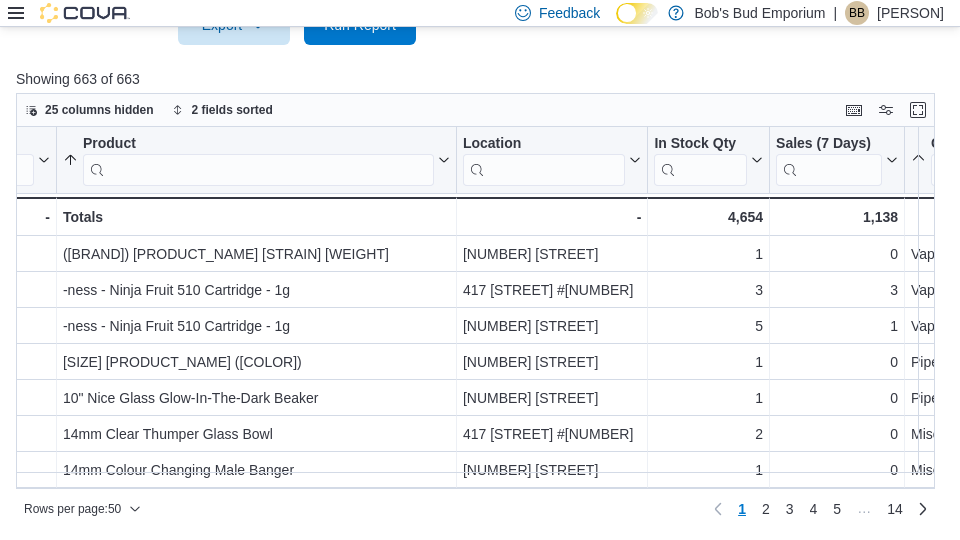 click on "Showing 663 of 663" at bounding box center (480, 79) 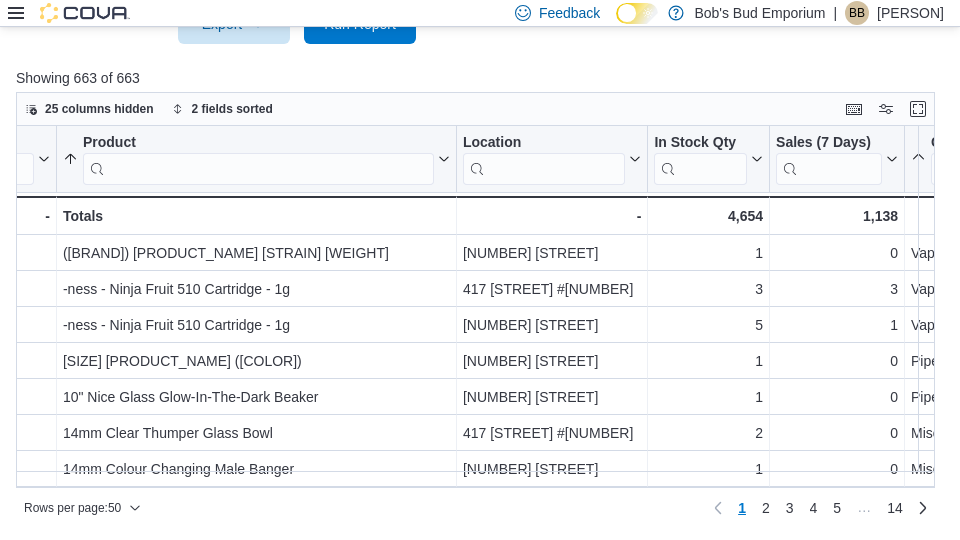 scroll, scrollTop: 825, scrollLeft: 0, axis: vertical 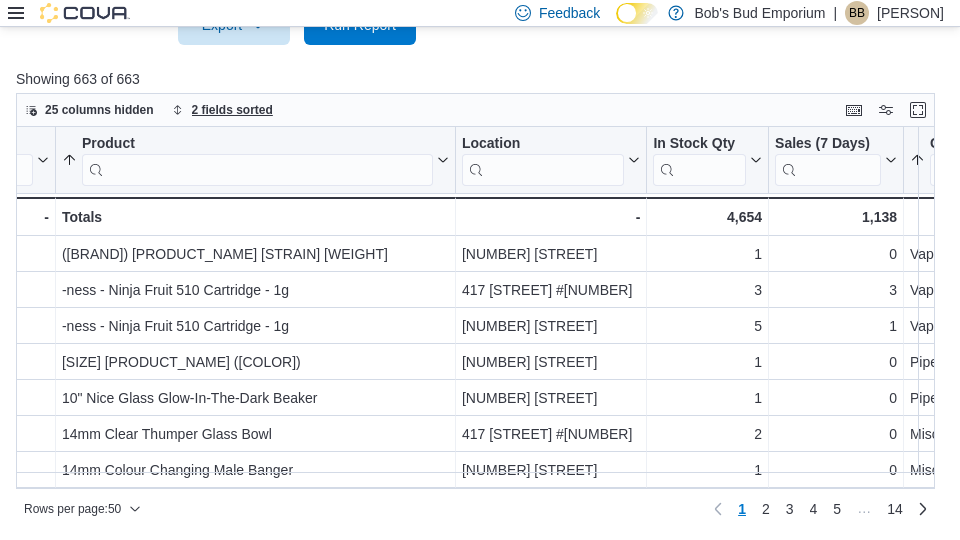 click on "2 fields sorted" at bounding box center [232, 110] 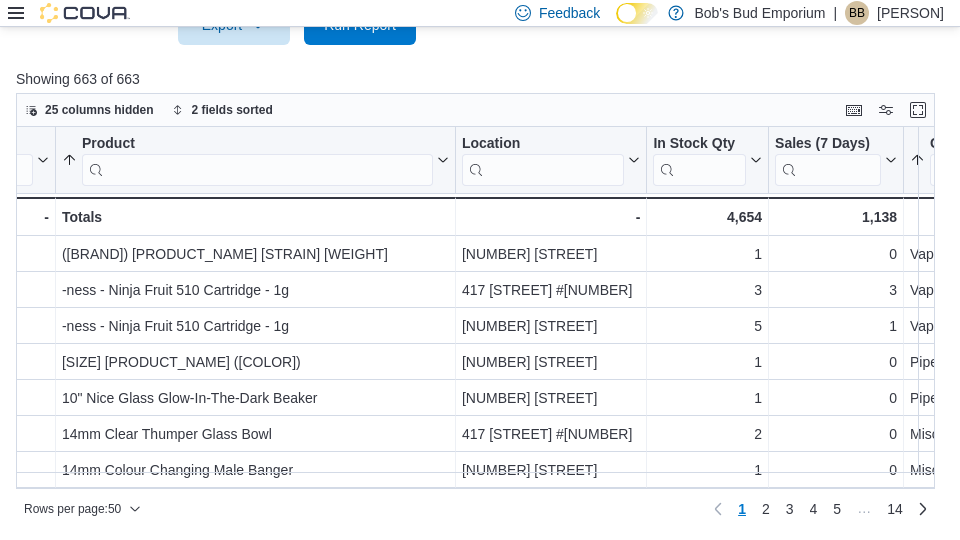 click on "Showing 663 of 663" at bounding box center [480, 79] 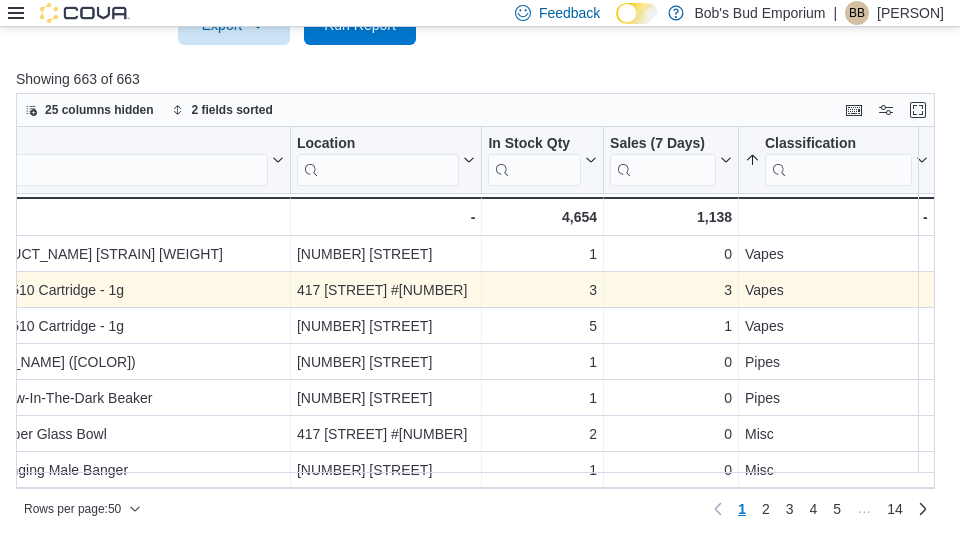 scroll, scrollTop: 0, scrollLeft: 458, axis: horizontal 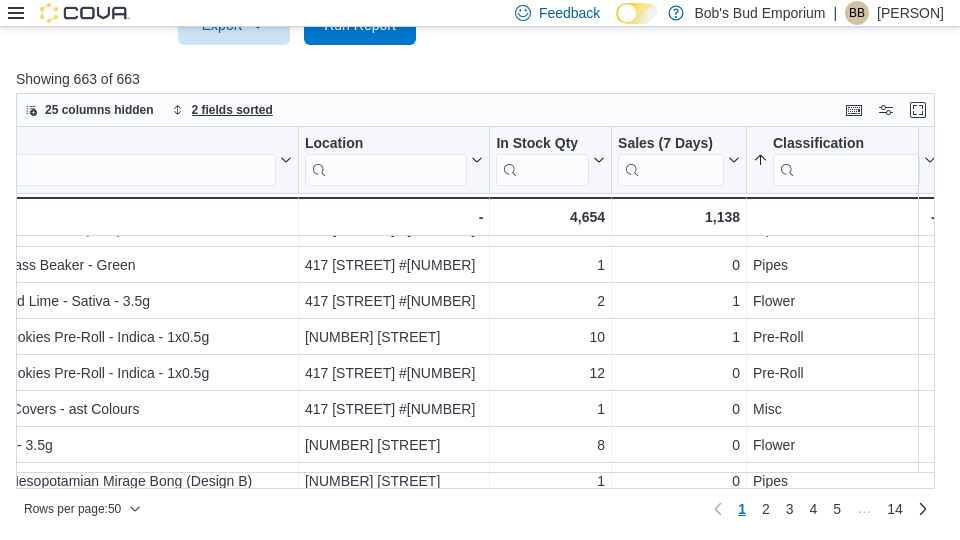click on "2 fields sorted" at bounding box center (232, 110) 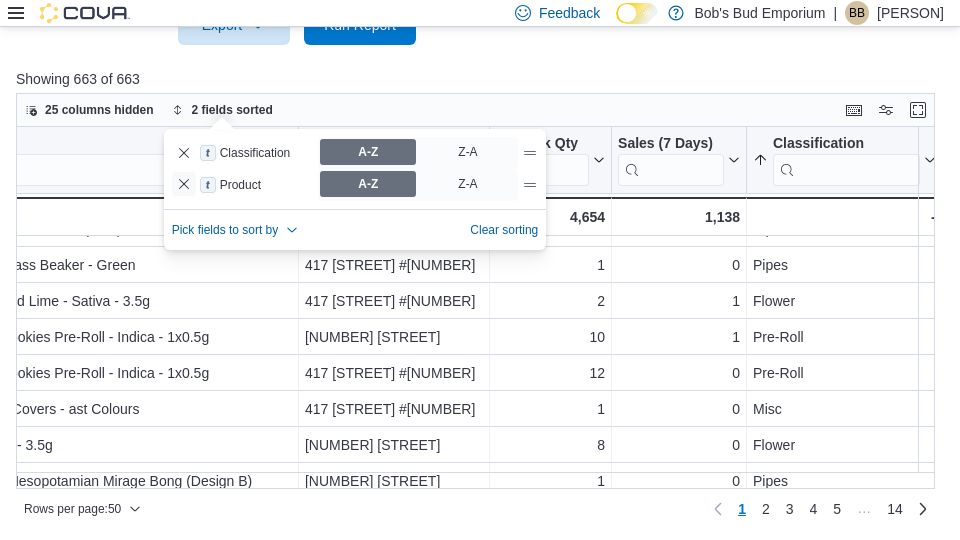 click at bounding box center (184, 184) 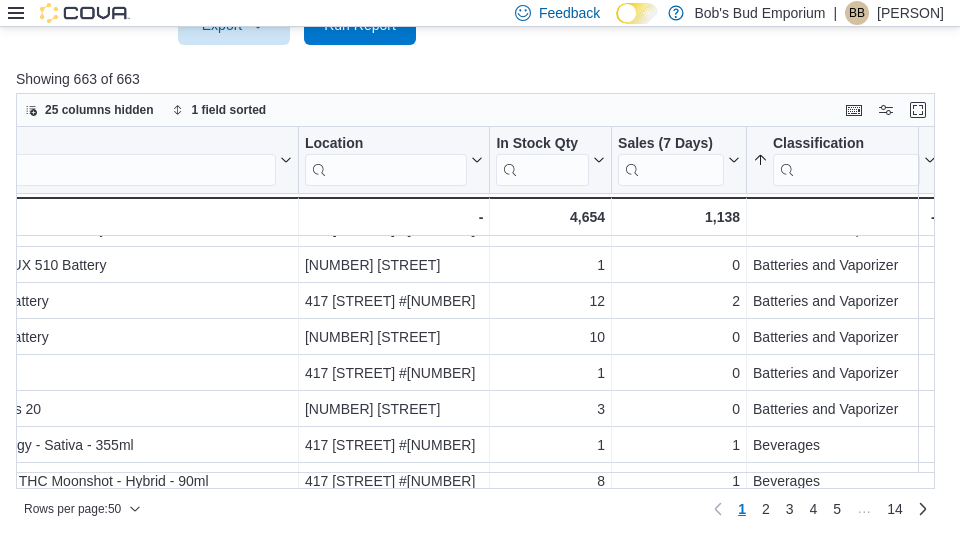 click on "25 columns hidden 1 field sorted" at bounding box center [475, 110] 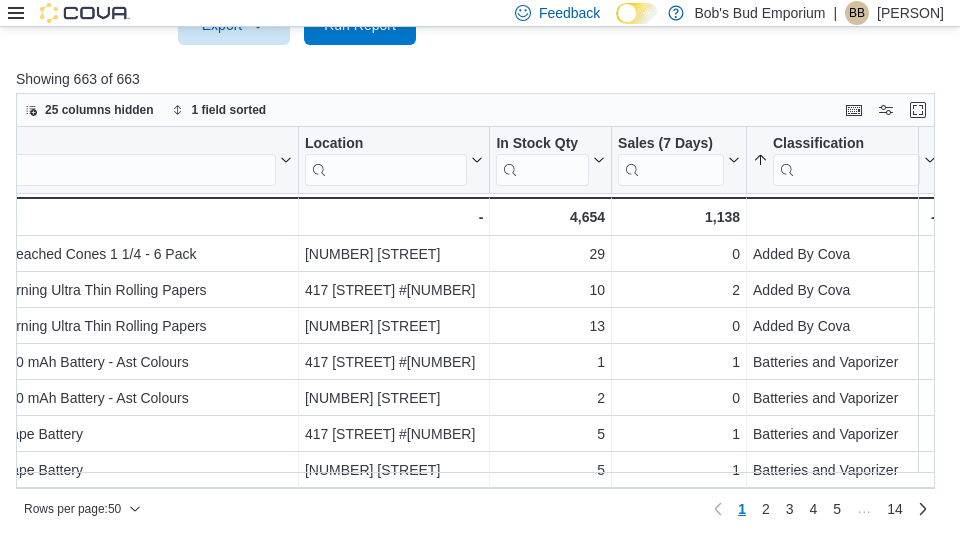 scroll, scrollTop: 0, scrollLeft: 434, axis: horizontal 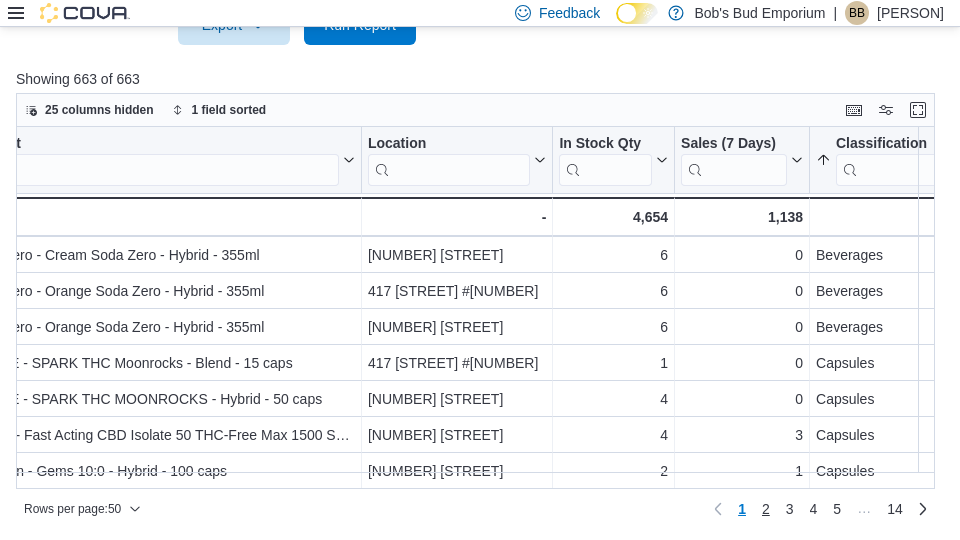 click on "2" at bounding box center [766, 509] 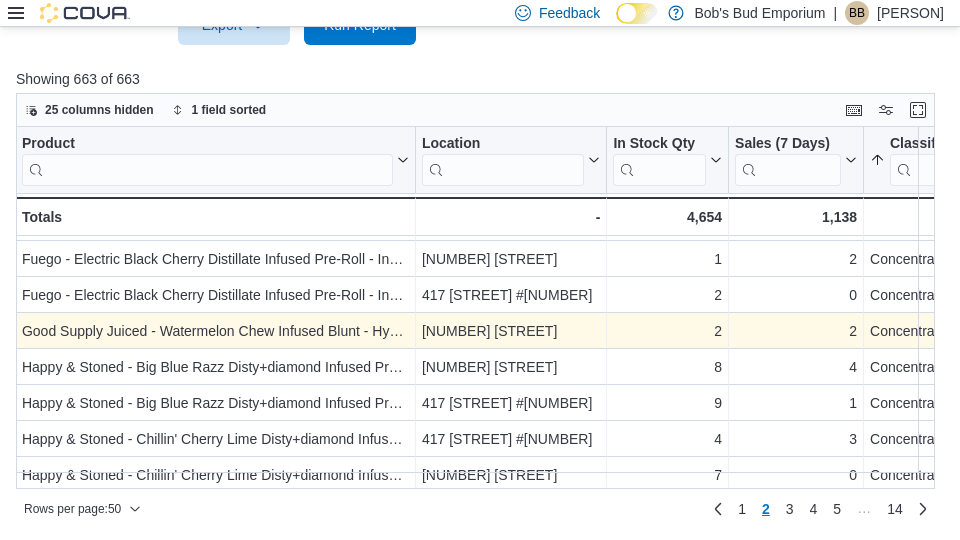 scroll, scrollTop: 860, scrollLeft: 317, axis: both 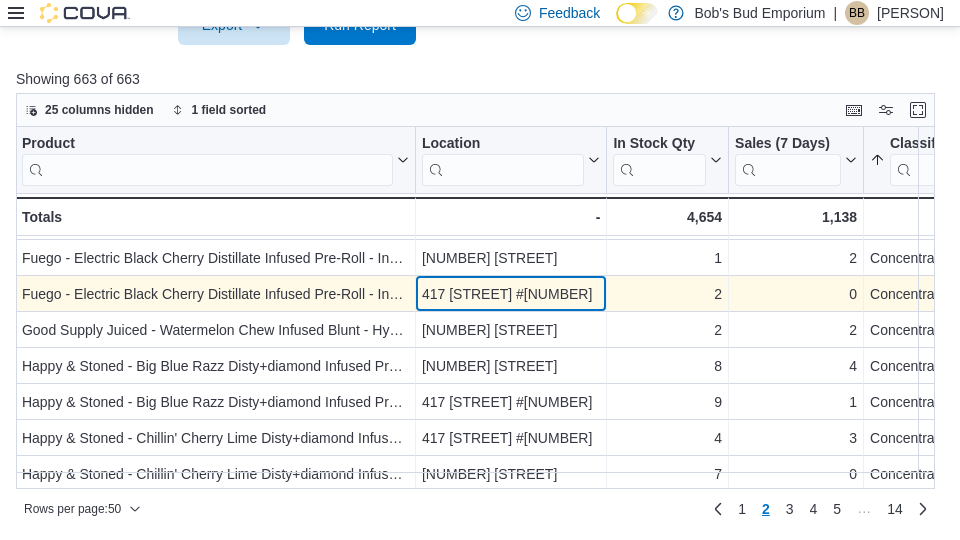 click on "[NUMBER] [STREET] #[NUMBER] -  [LOCATION], [COLUMN], [ROW]" at bounding box center (511, 294) 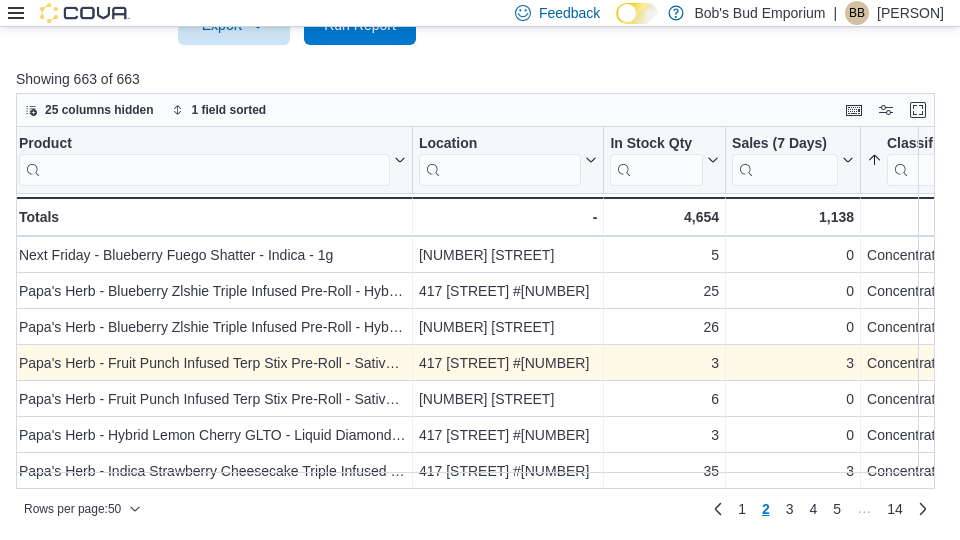 scroll, scrollTop: 1563, scrollLeft: 320, axis: both 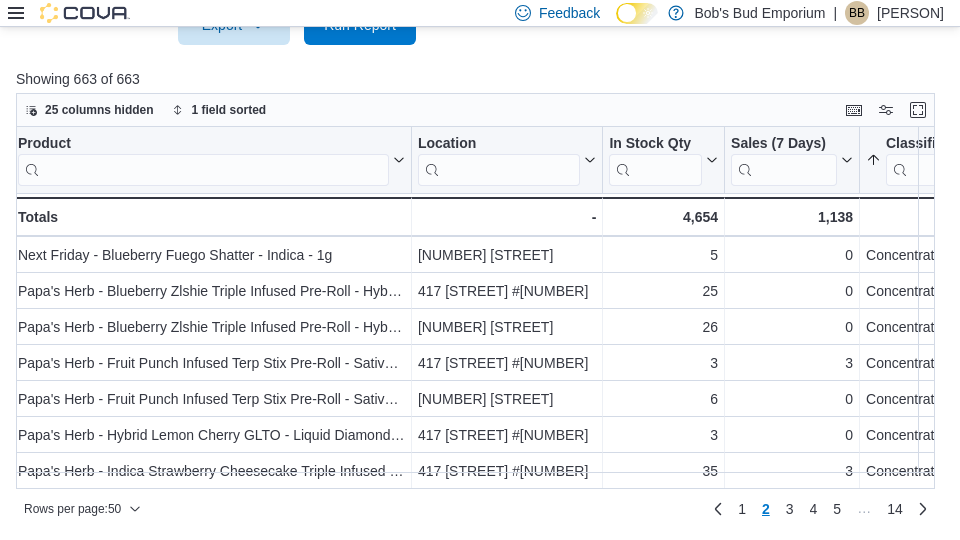 drag, startPoint x: 959, startPoint y: 0, endPoint x: 670, endPoint y: 80, distance: 299.86832 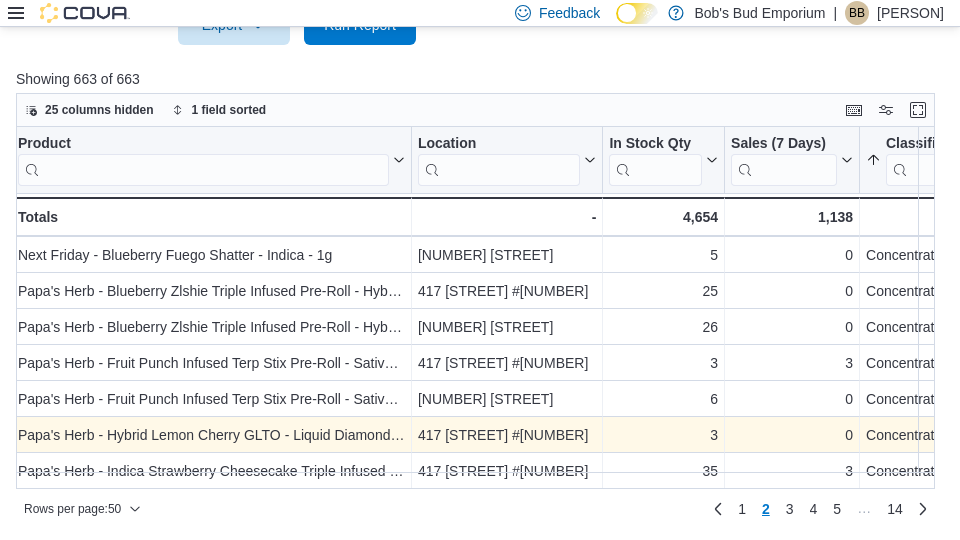 scroll, scrollTop: 825, scrollLeft: 0, axis: vertical 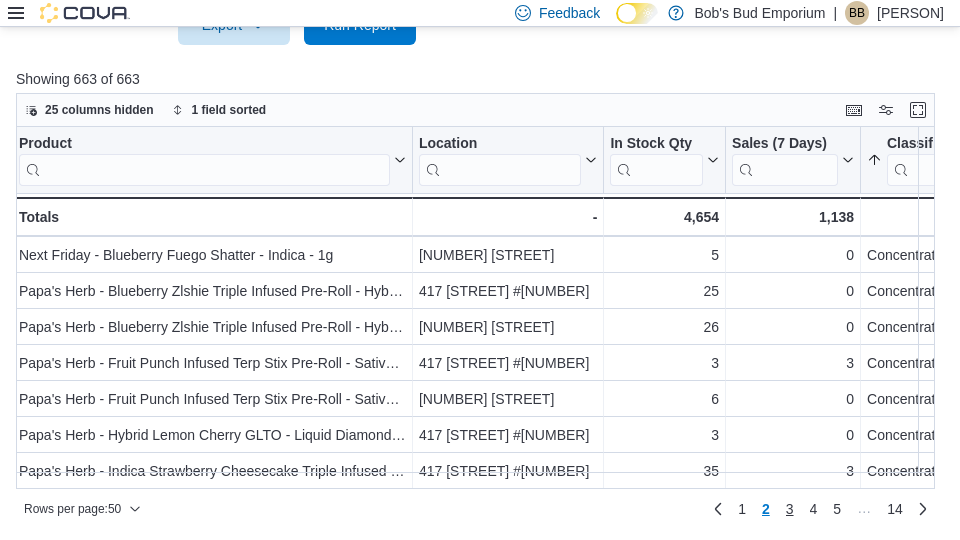 click on "3" at bounding box center [790, 509] 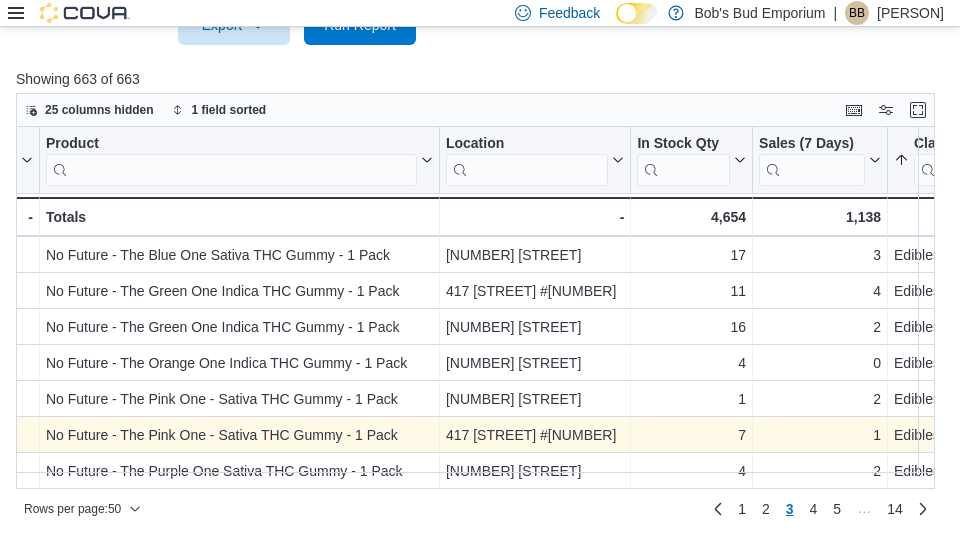 scroll, scrollTop: 1563, scrollLeft: 293, axis: both 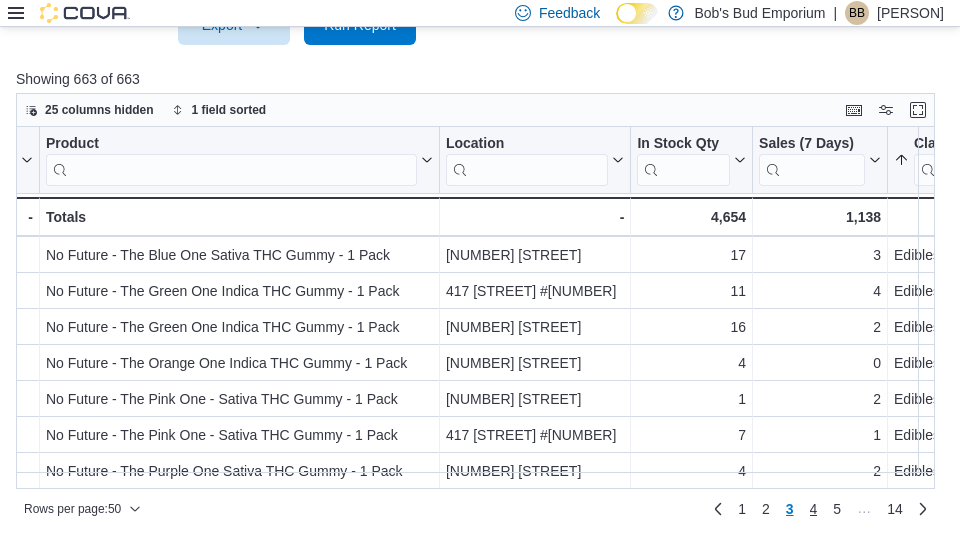 click on "4" at bounding box center [814, 509] 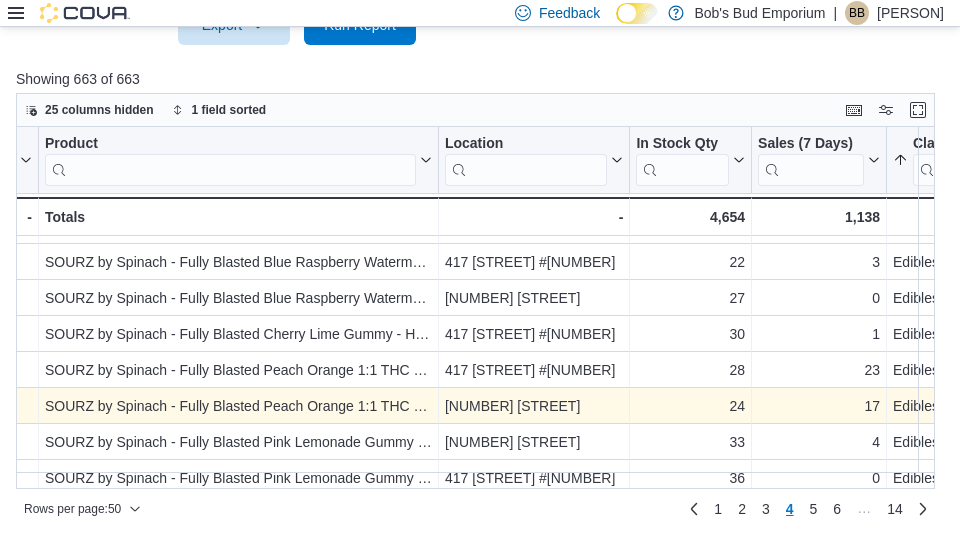 scroll, scrollTop: 1325, scrollLeft: 294, axis: both 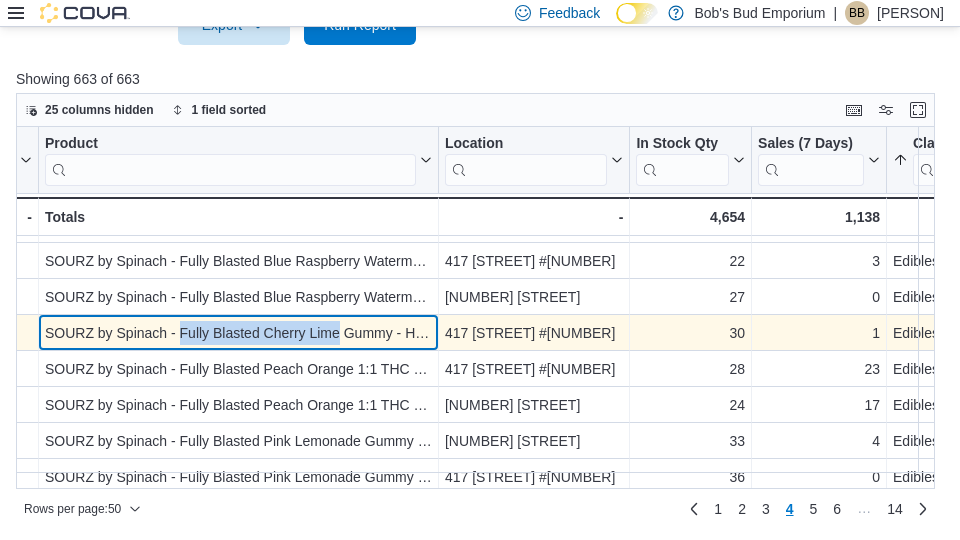 drag, startPoint x: 179, startPoint y: 332, endPoint x: 337, endPoint y: 334, distance: 158.01266 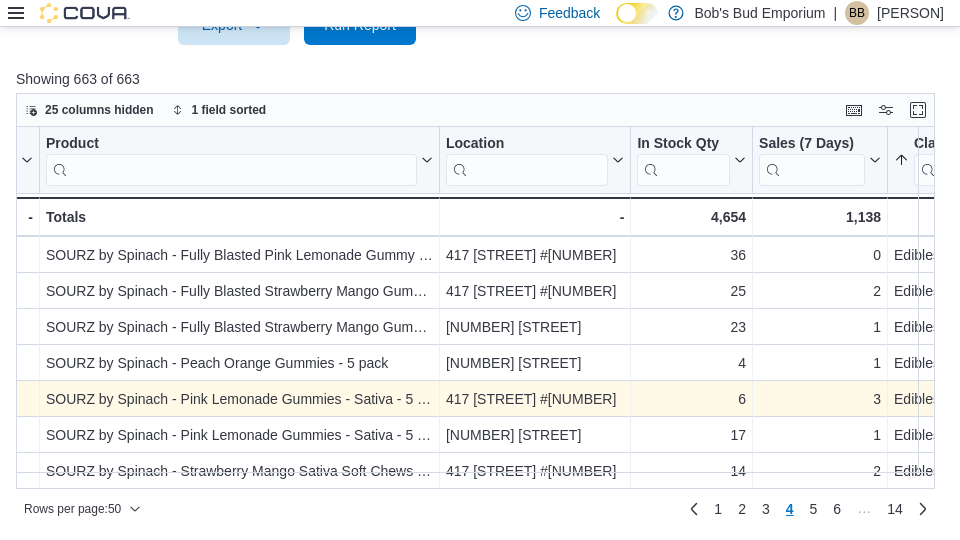 scroll, scrollTop: 1563, scrollLeft: 293, axis: both 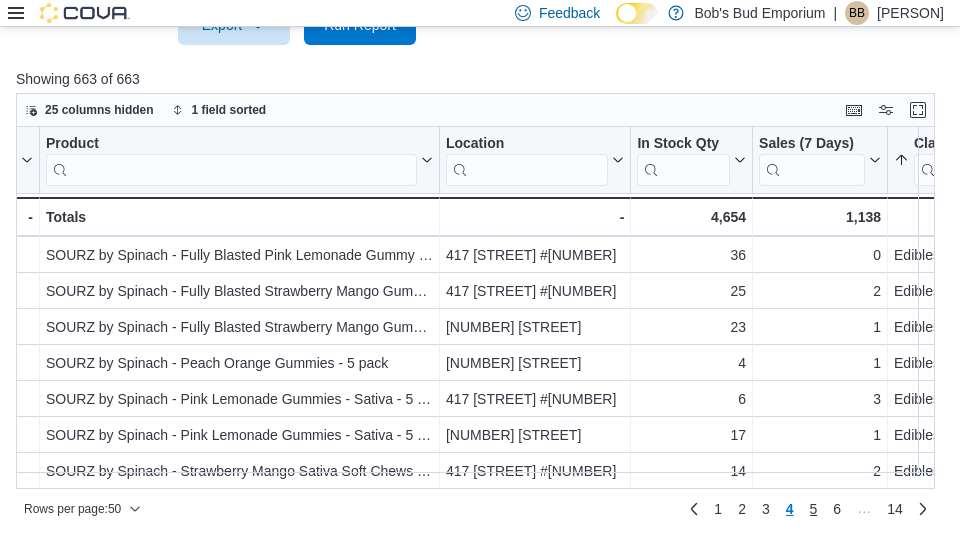click on "5" at bounding box center [814, 509] 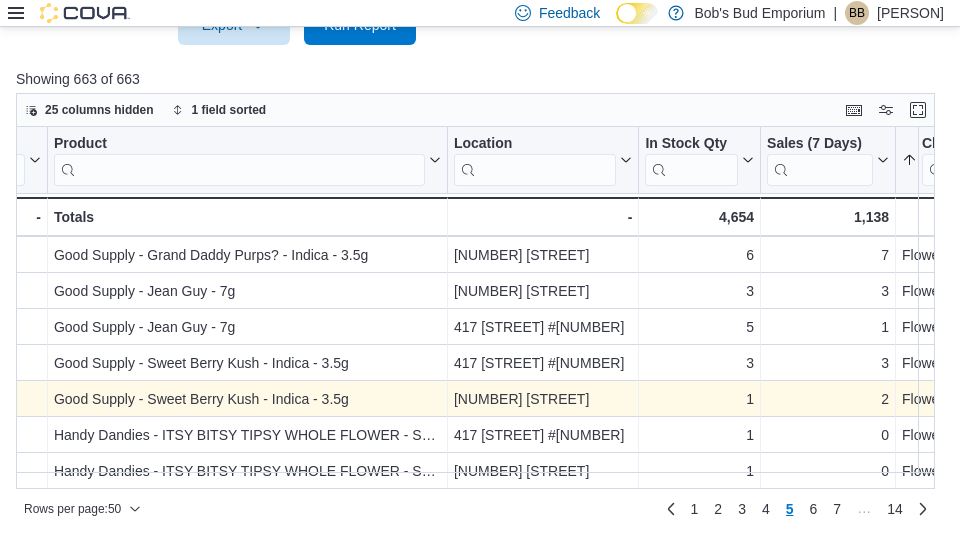 scroll, scrollTop: 1563, scrollLeft: 285, axis: both 